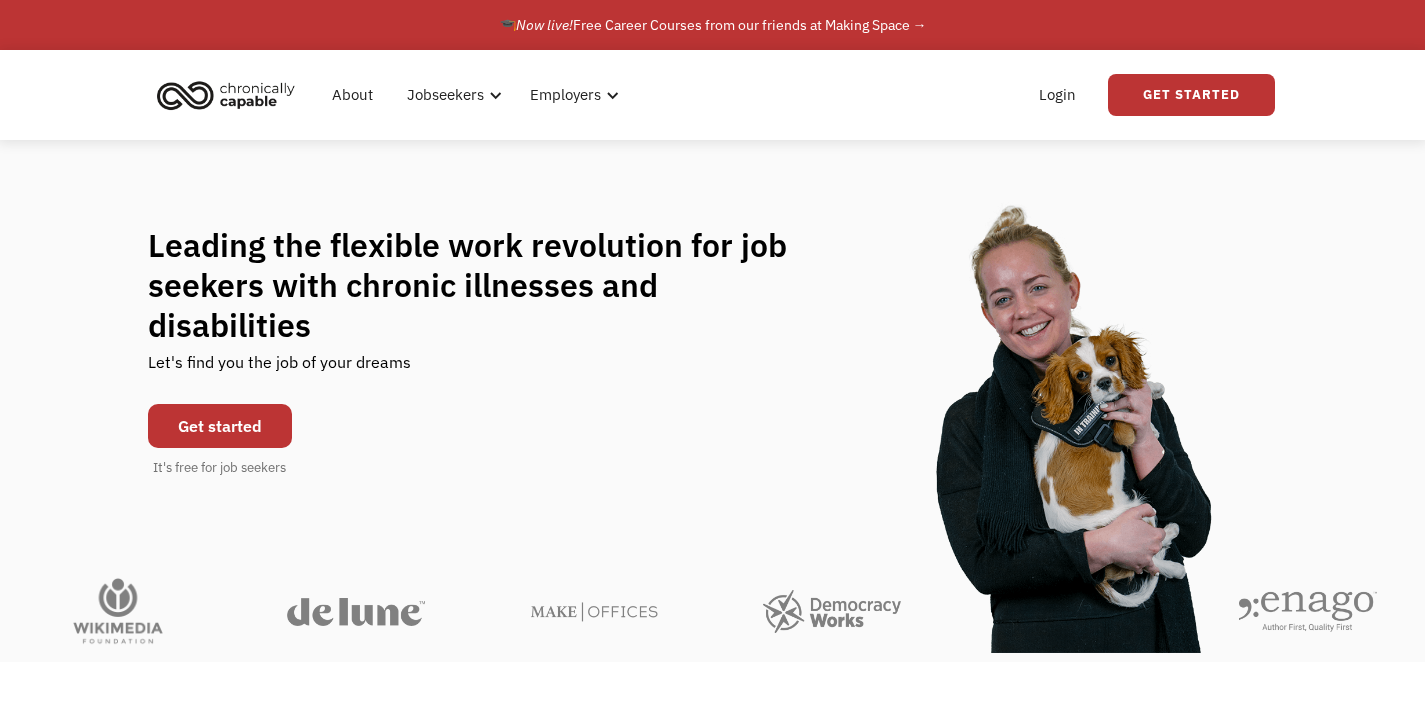 scroll, scrollTop: 0, scrollLeft: 0, axis: both 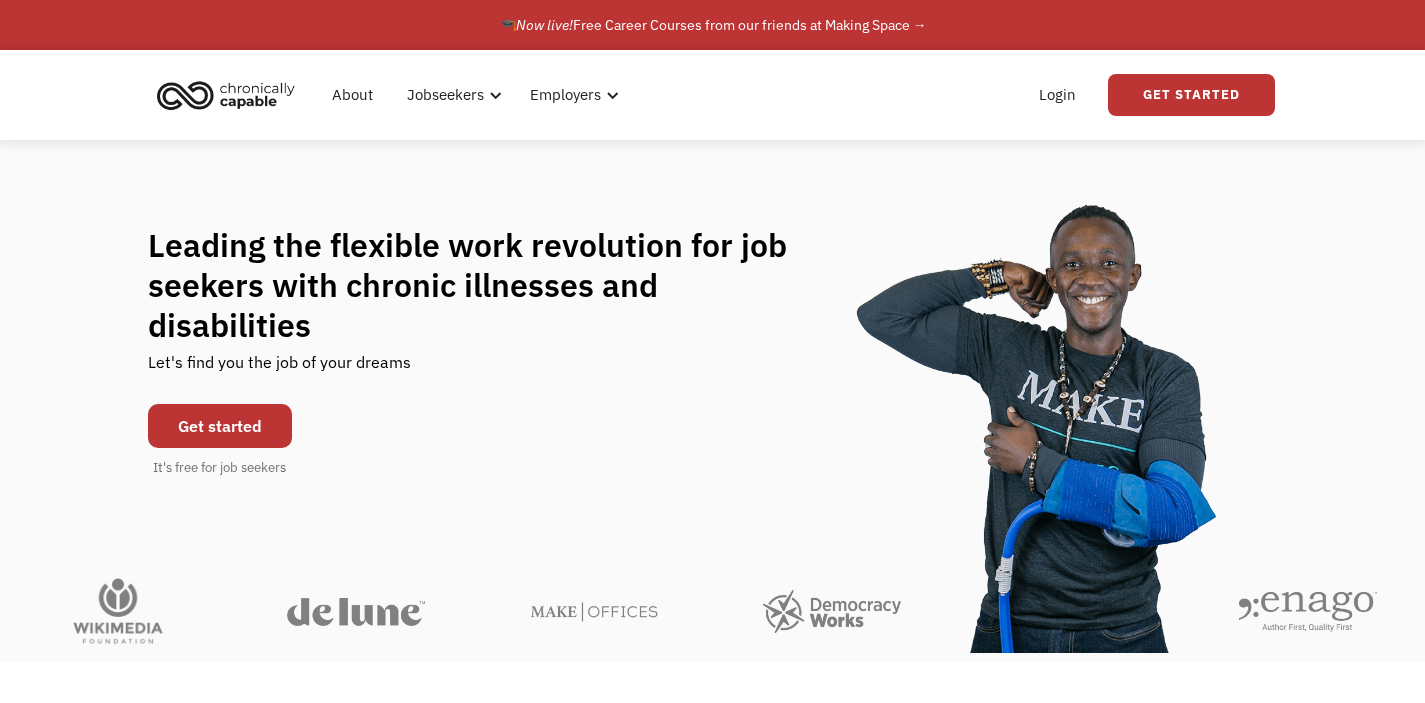 click on "Get started" at bounding box center (220, 426) 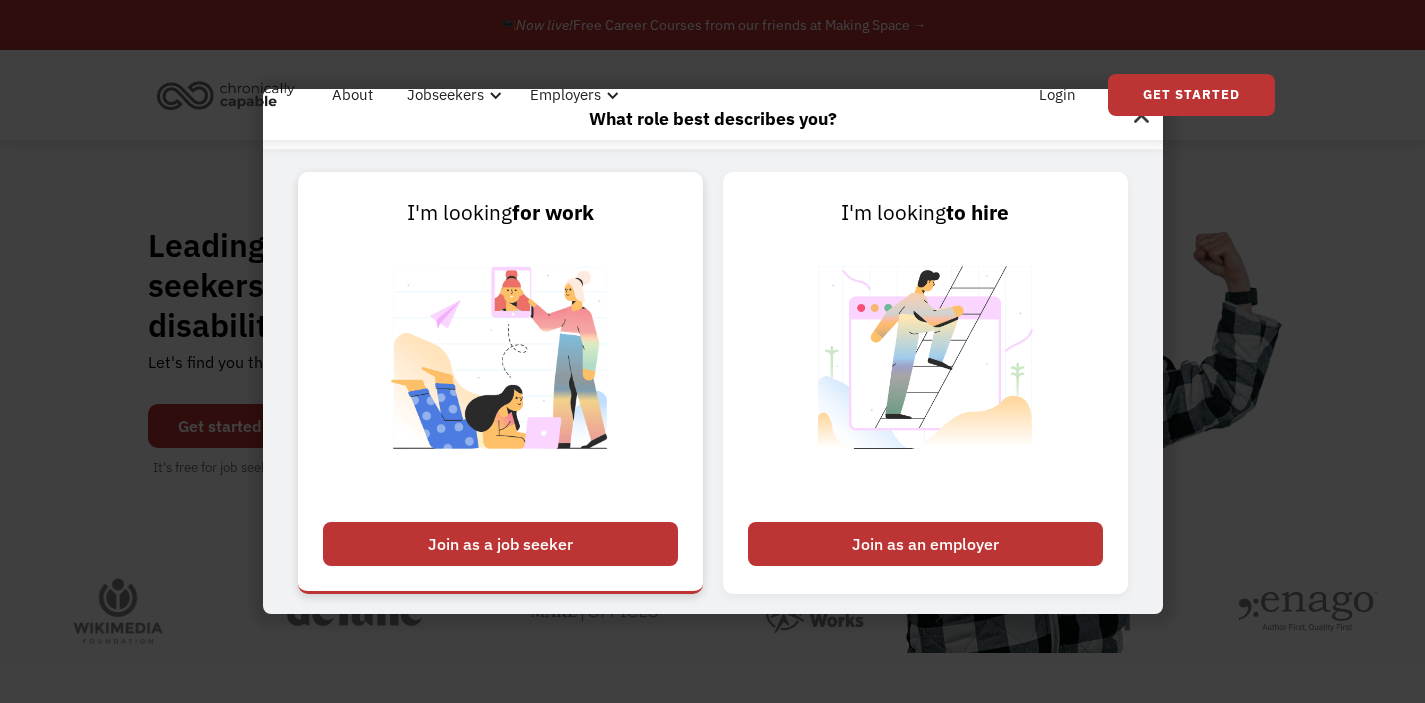 click on "Join as a job seeker" at bounding box center (500, 544) 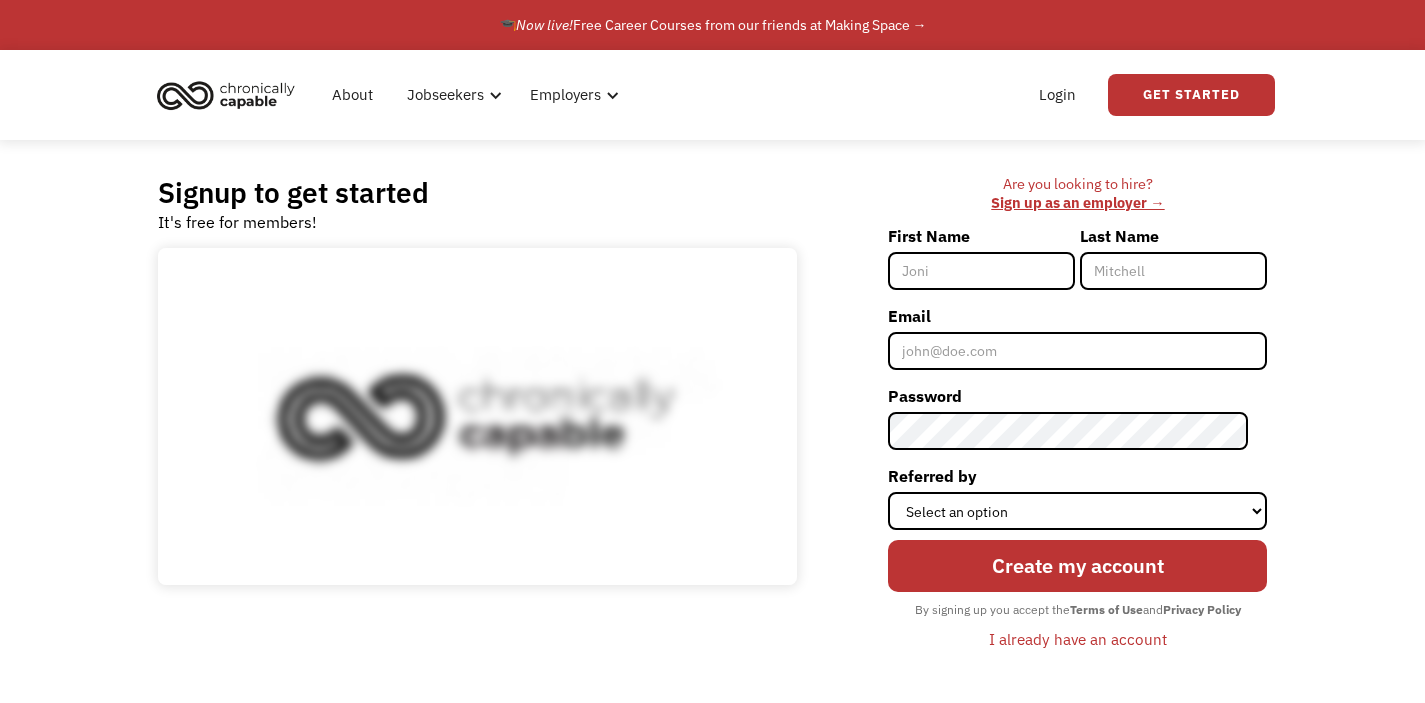scroll, scrollTop: 0, scrollLeft: 0, axis: both 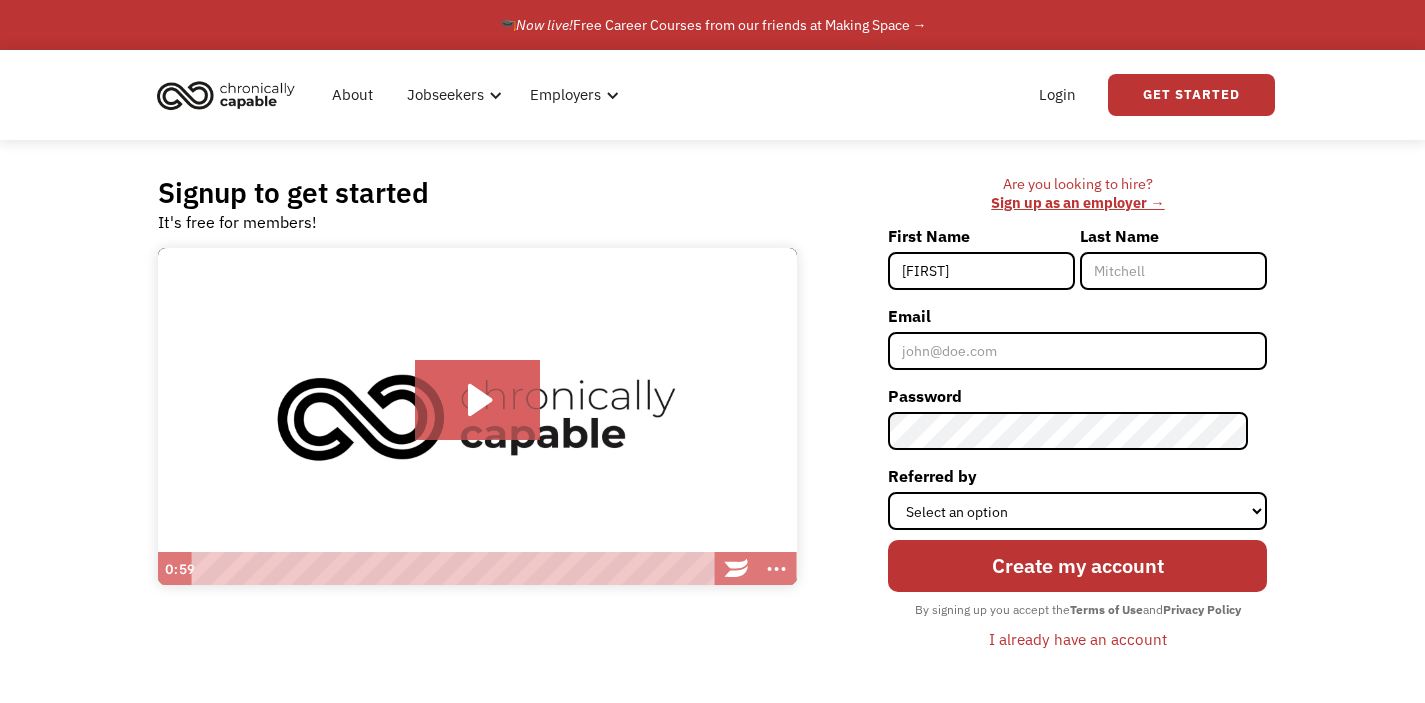type on "[FIRST]" 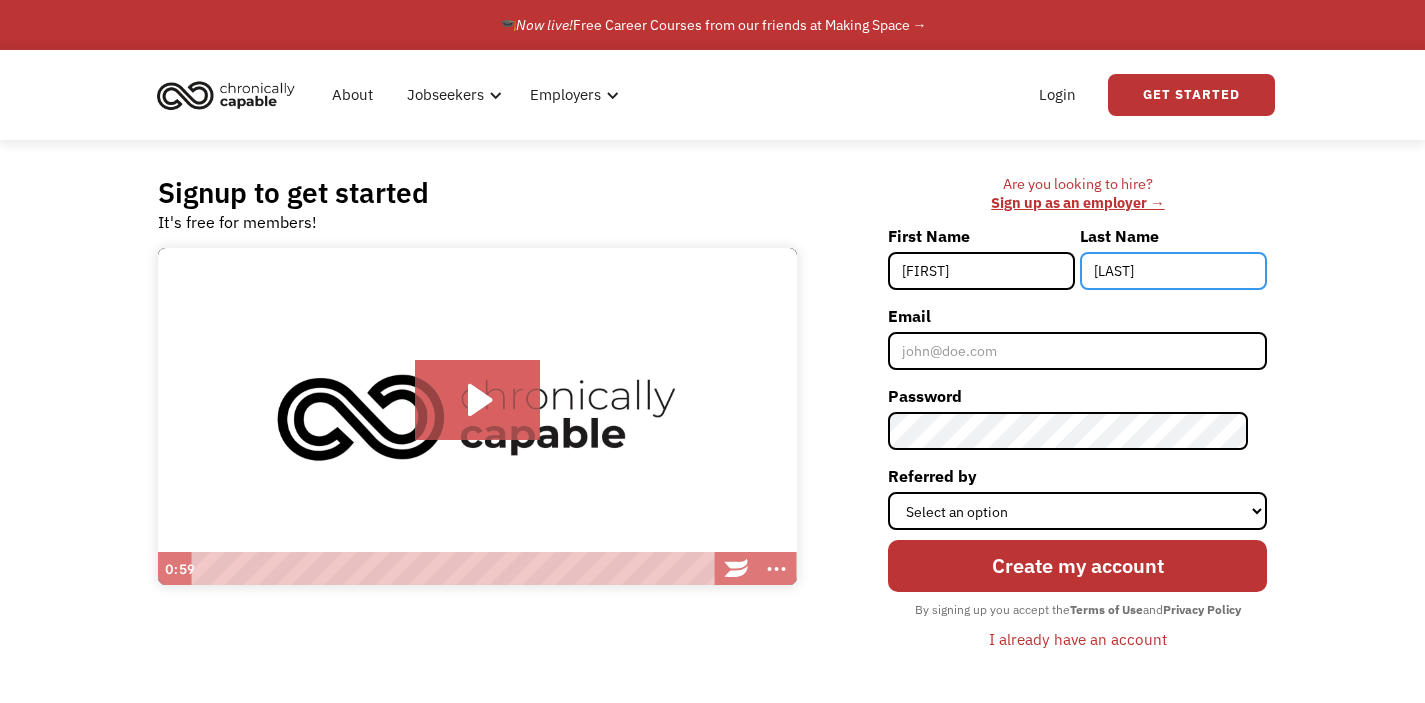 type on "[LAST]" 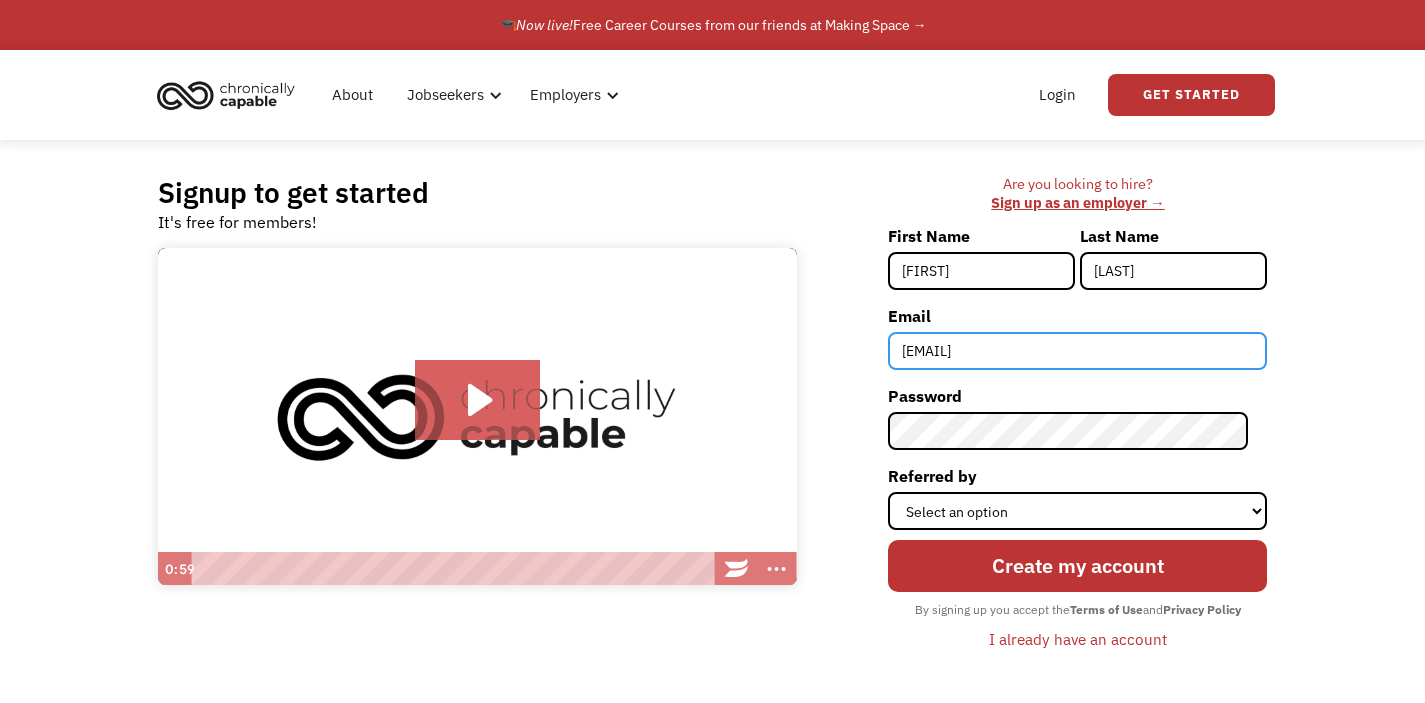 type on "[EMAIL]" 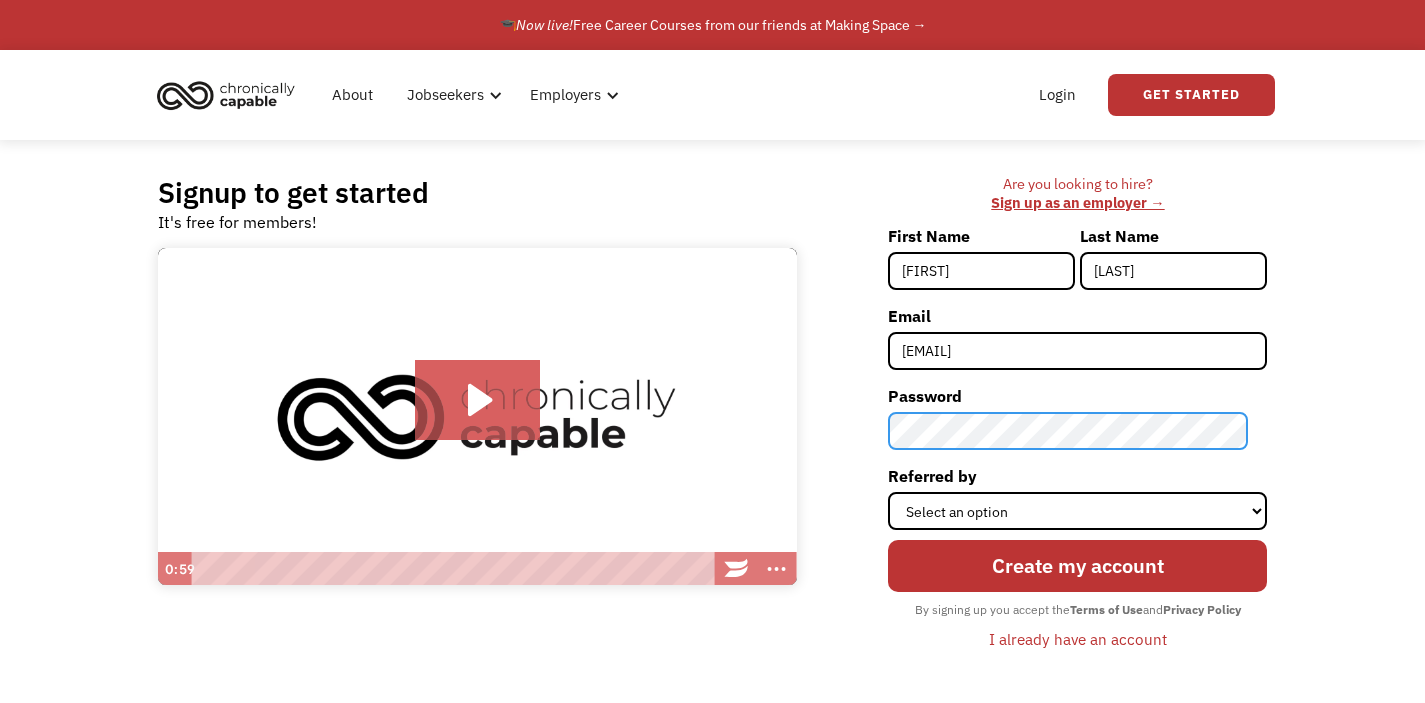 click at bounding box center [0, 944] 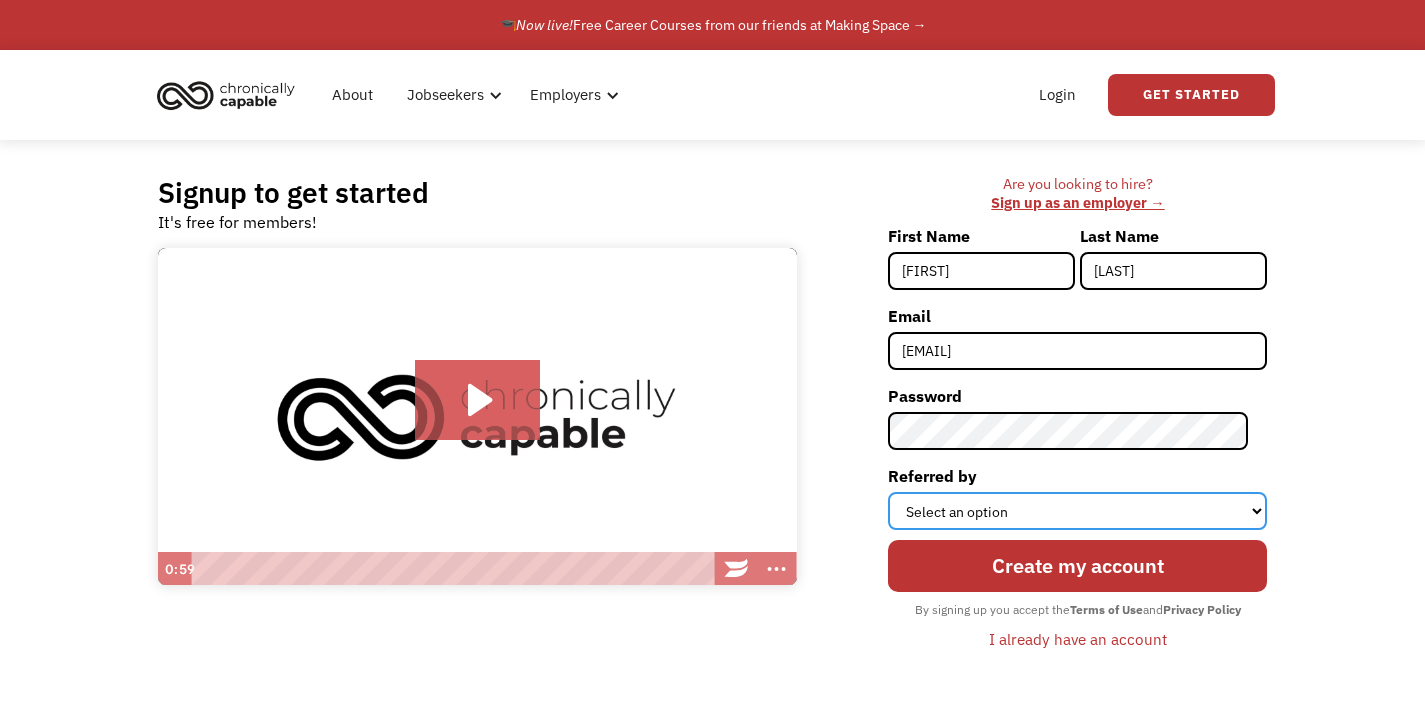 click on "Select an option Instagram Facebook Twitter Search Engine News Article Word of Mouth Employer Other" at bounding box center (1077, 511) 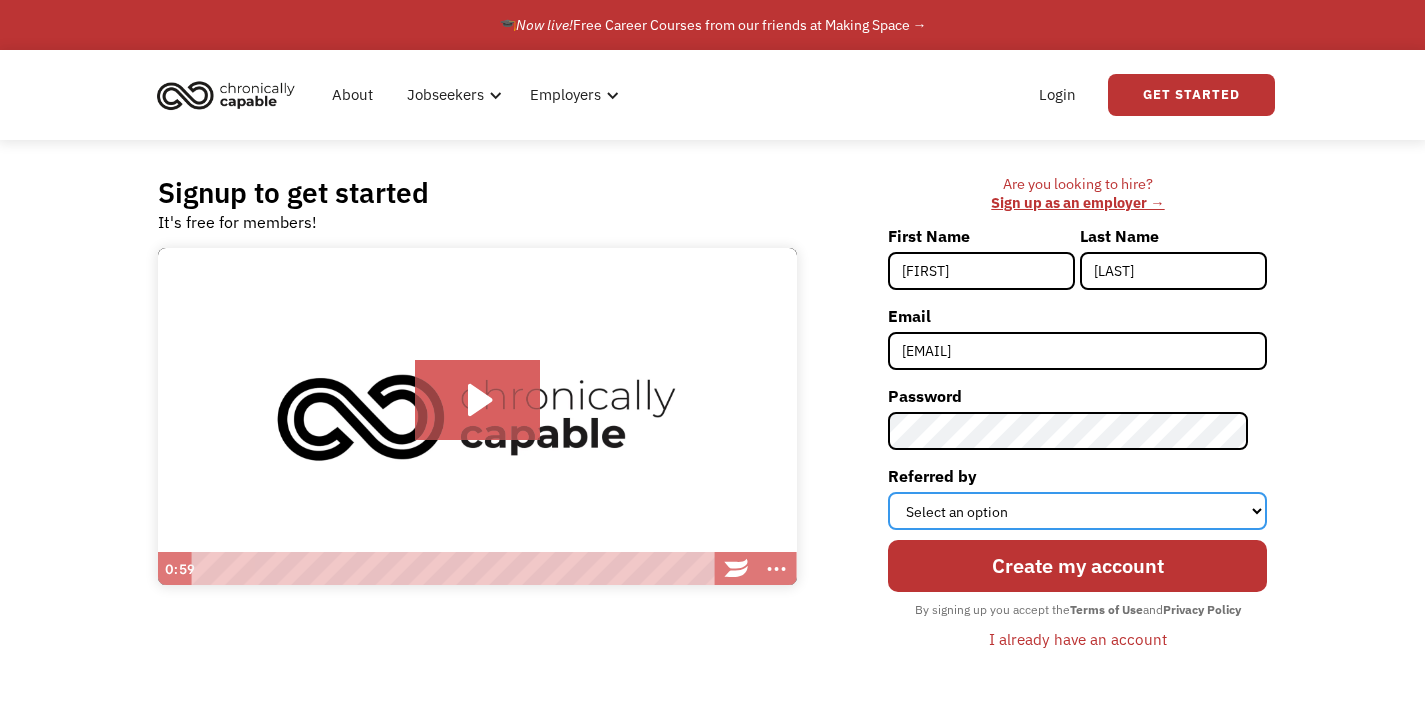 click on "Select an option Instagram Facebook Twitter Search Engine News Article Word of Mouth Employer Other" at bounding box center (1077, 511) 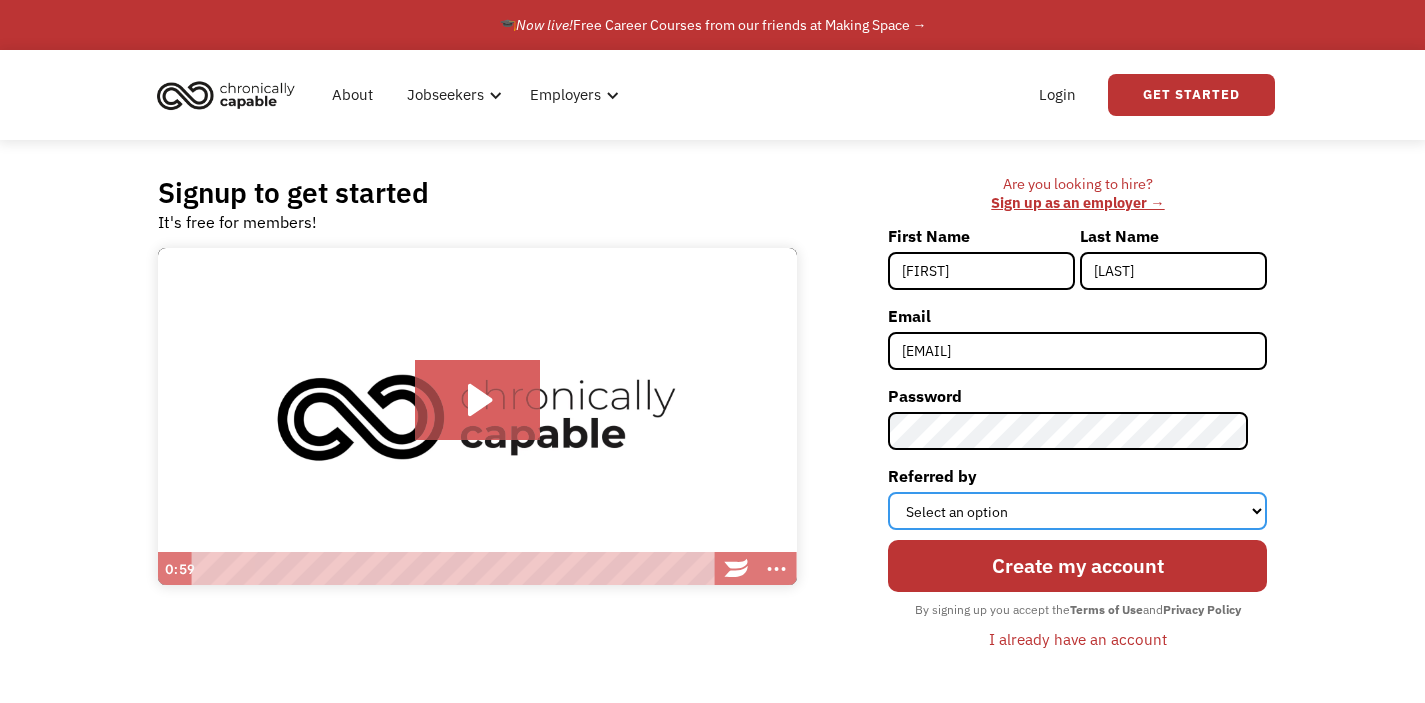 select on "Search Engine" 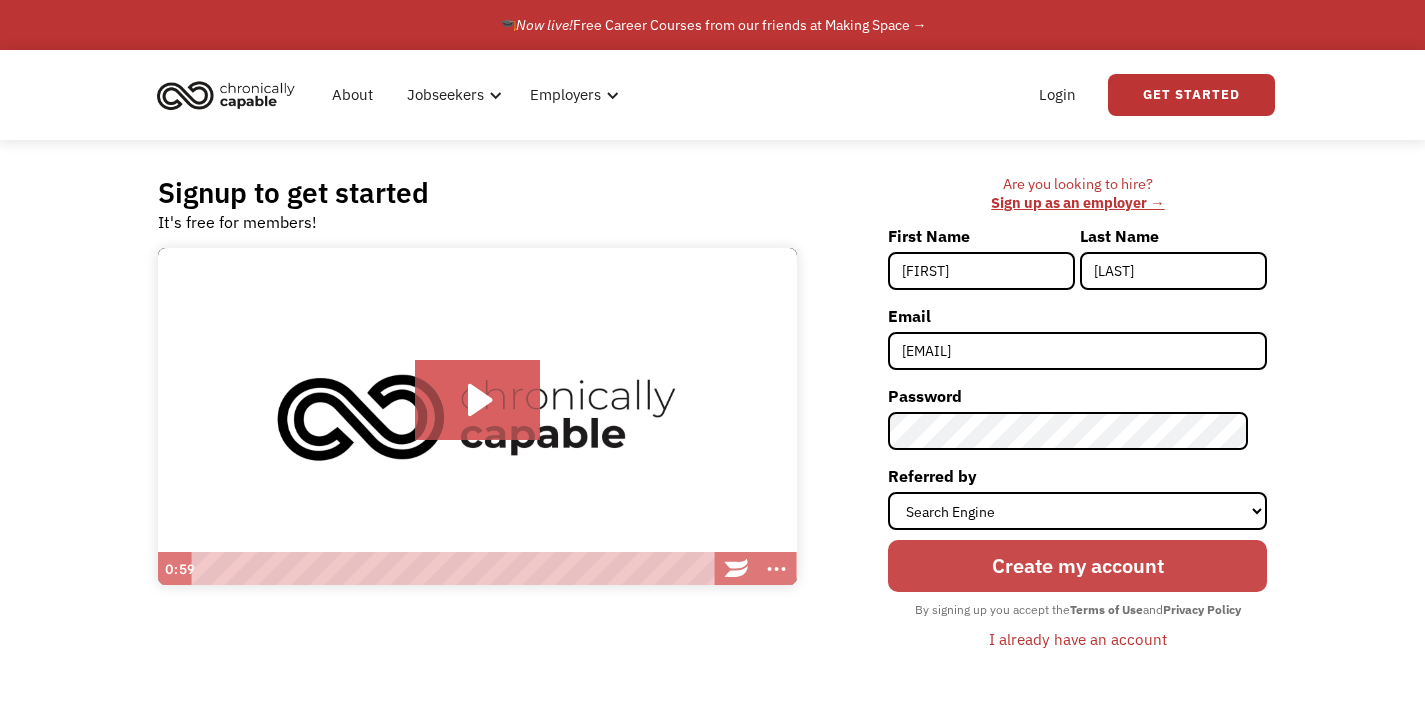 click on "Create my account" at bounding box center [1077, 566] 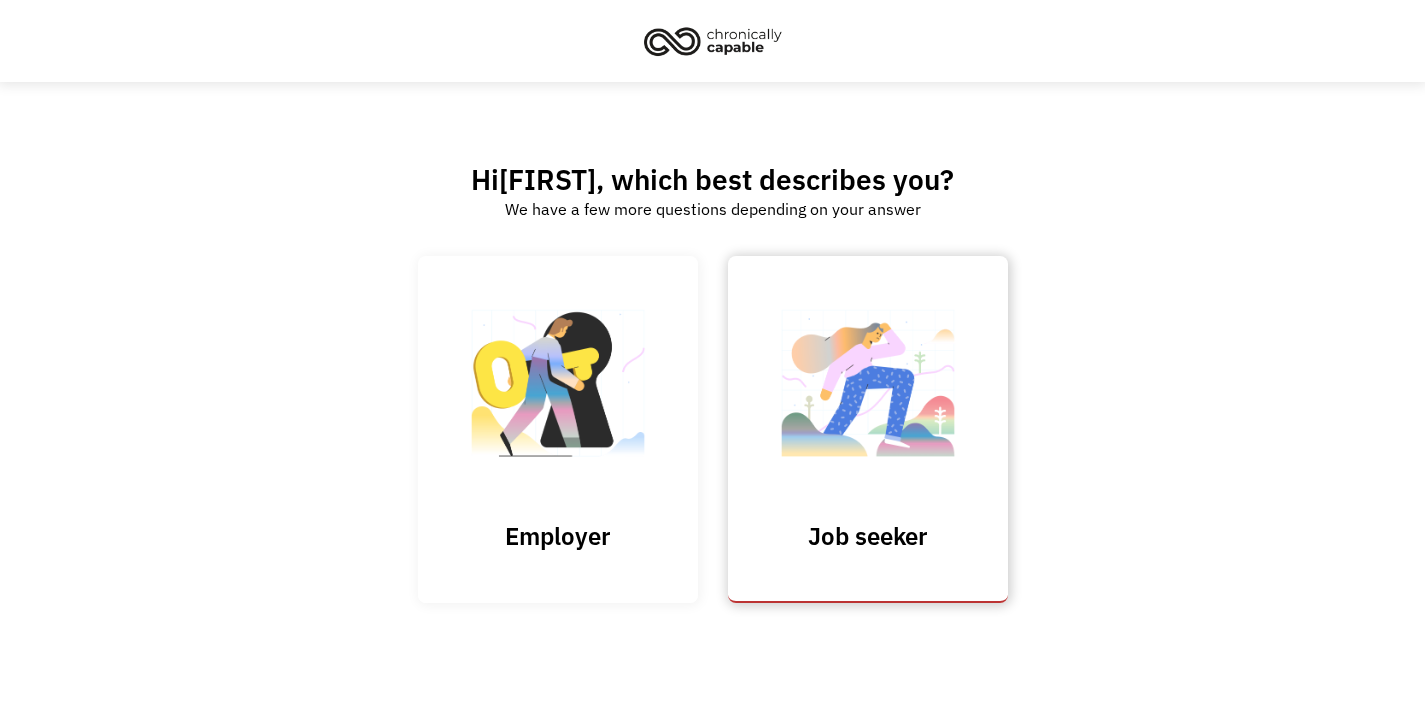 scroll, scrollTop: 0, scrollLeft: 0, axis: both 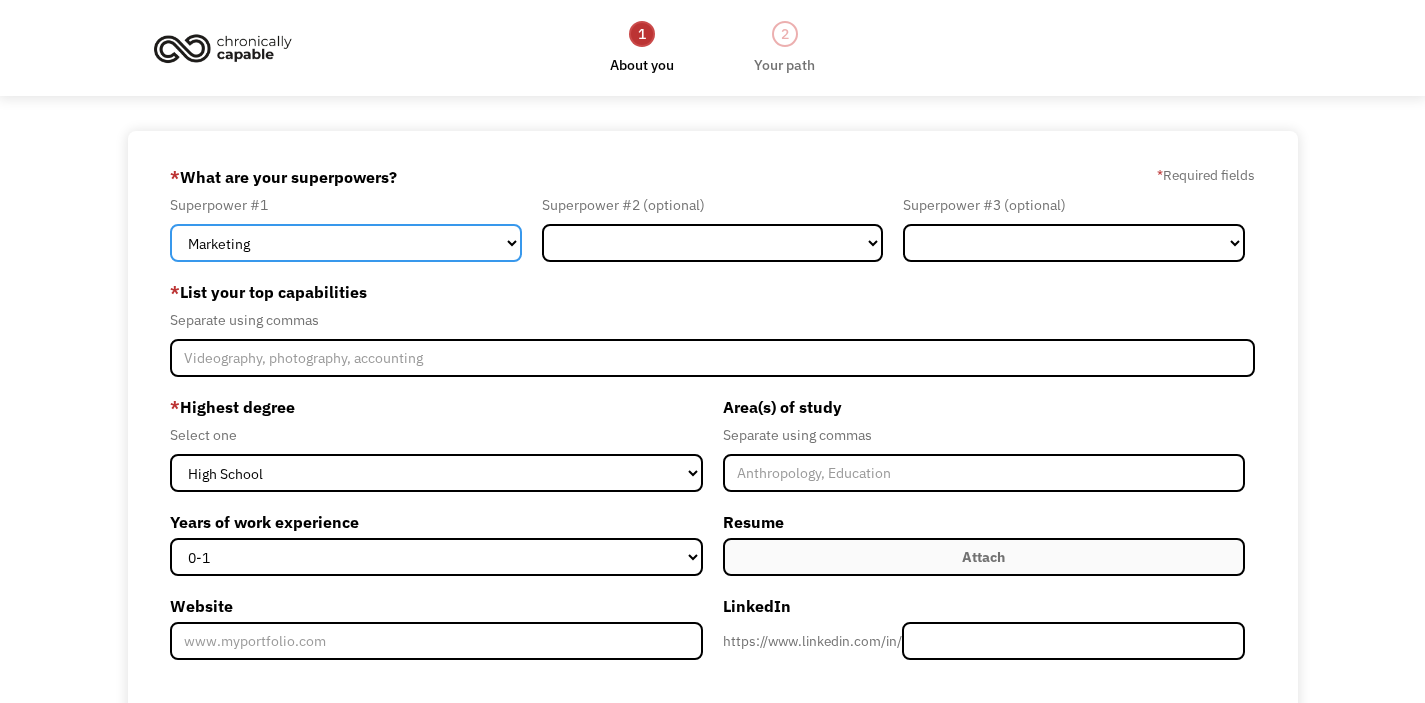 click on "Marketing Human Resources Finance Technology Operations Sales Industrial & Manufacturing Administration Legal Communications & Public Relations Customer Service Design Healthcare Science & Education Engineering & Construction Other" at bounding box center [345, 243] 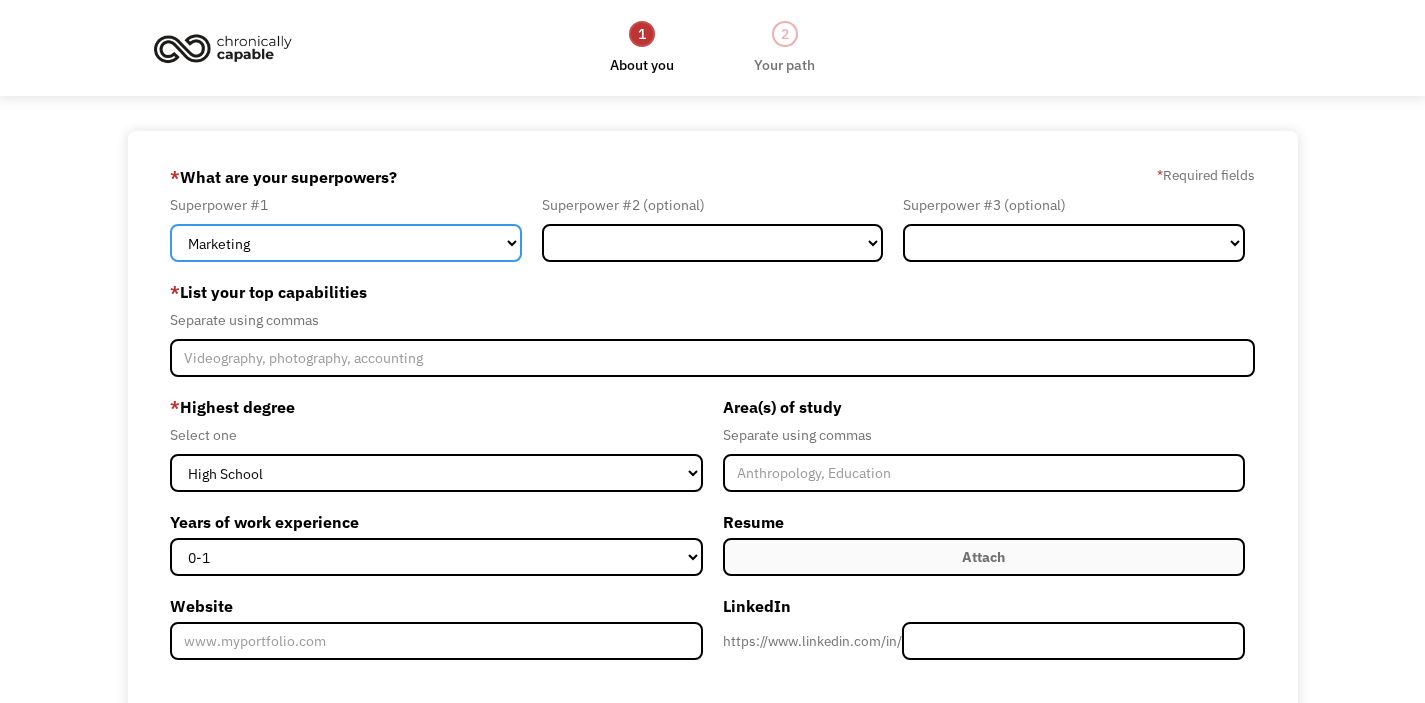 select on "Human Resources" 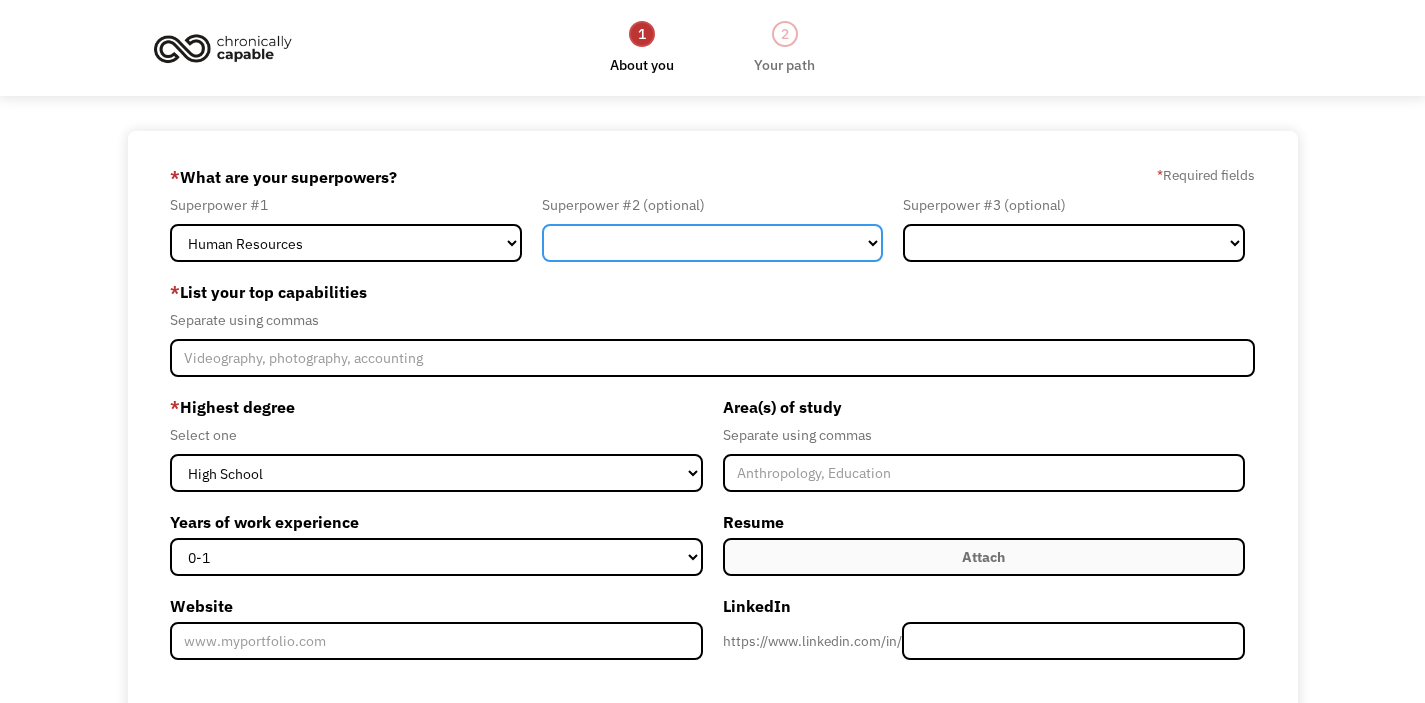 click on "Marketing Human Resources Finance Technology Operations Sales Industrial & Manufacturing Administration Legal Communications & Public Relations Customer Service Design Healthcare Science & Education Engineering & Construction Other" at bounding box center [712, 243] 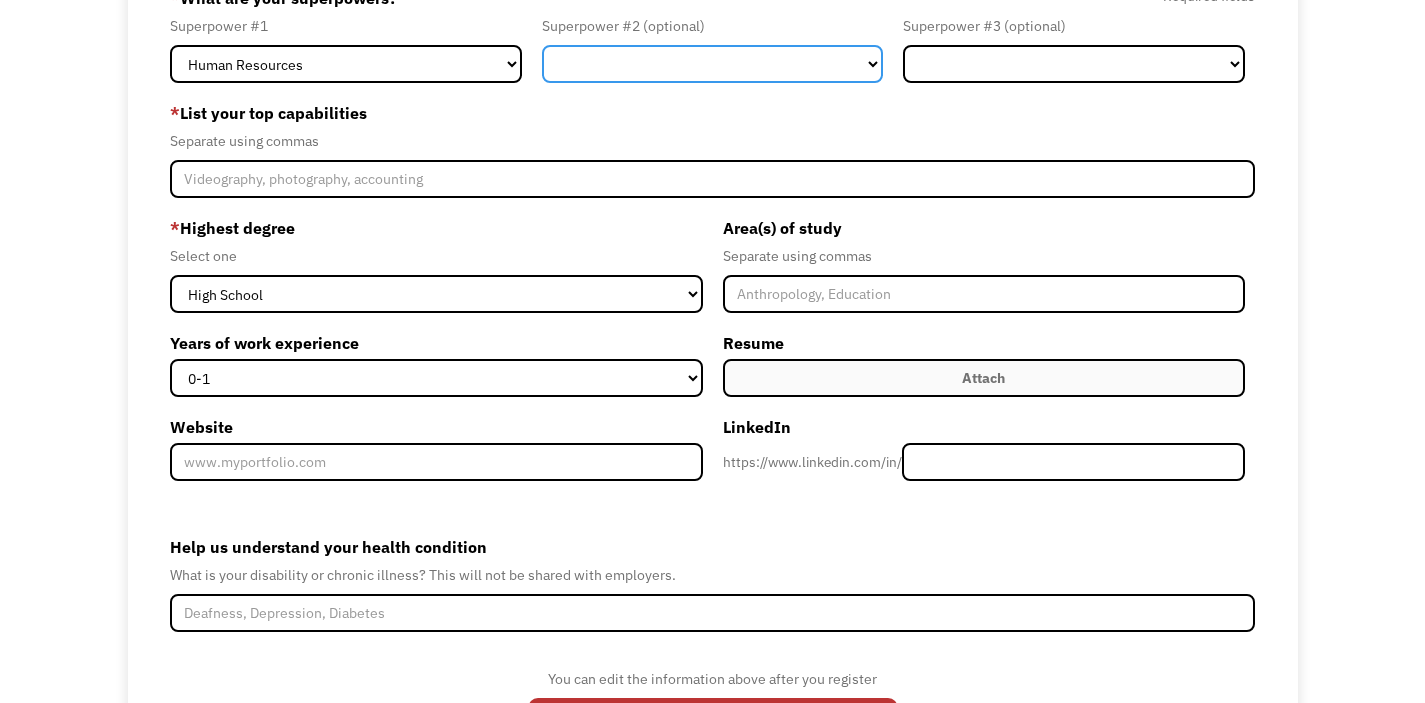 scroll, scrollTop: 173, scrollLeft: 0, axis: vertical 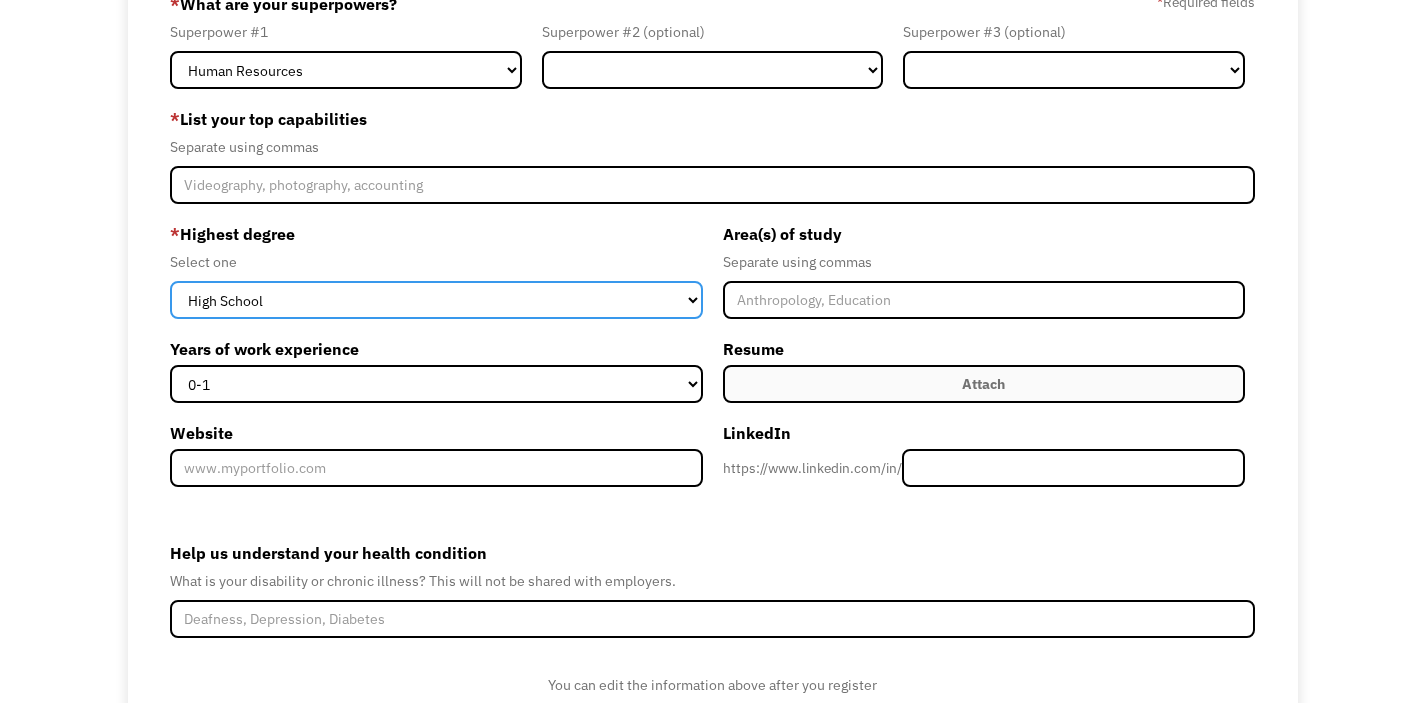 click on "High School Associates Bachelors Master's PhD" at bounding box center [436, 300] 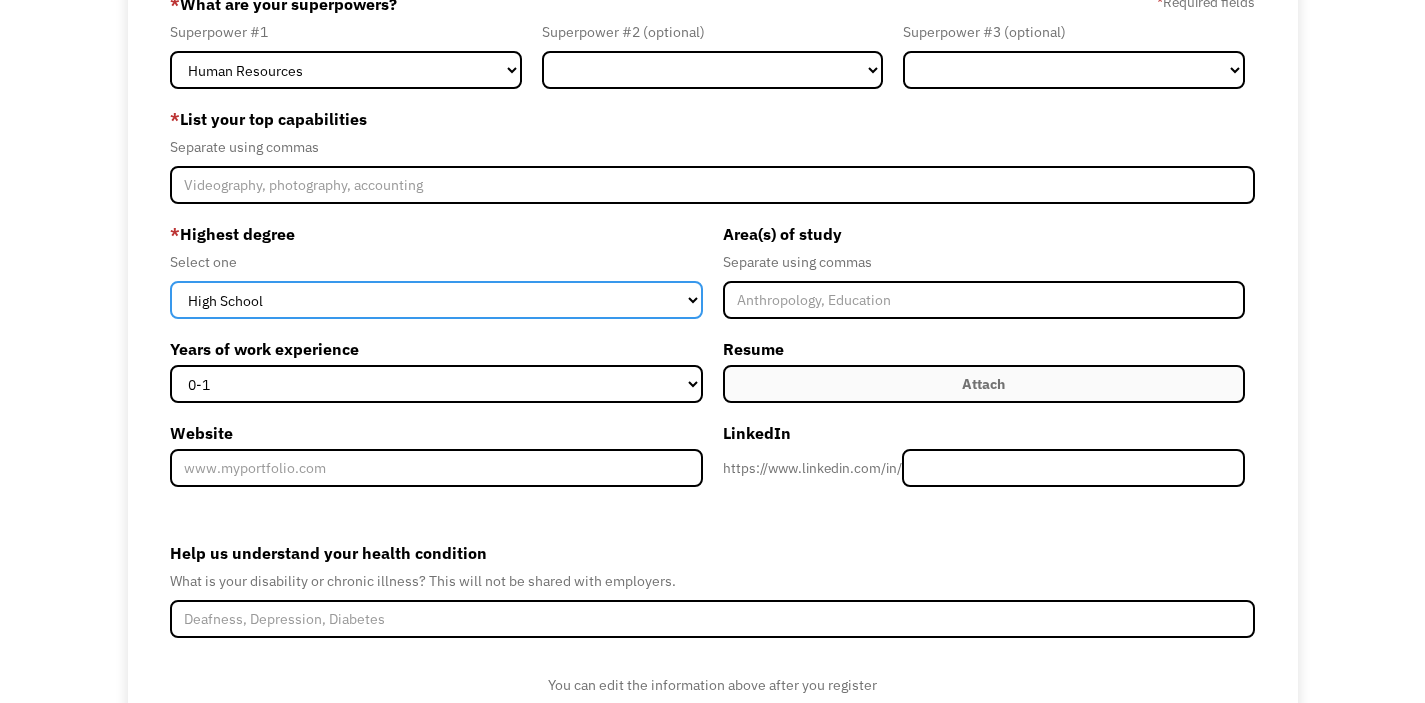 select on "bachelors" 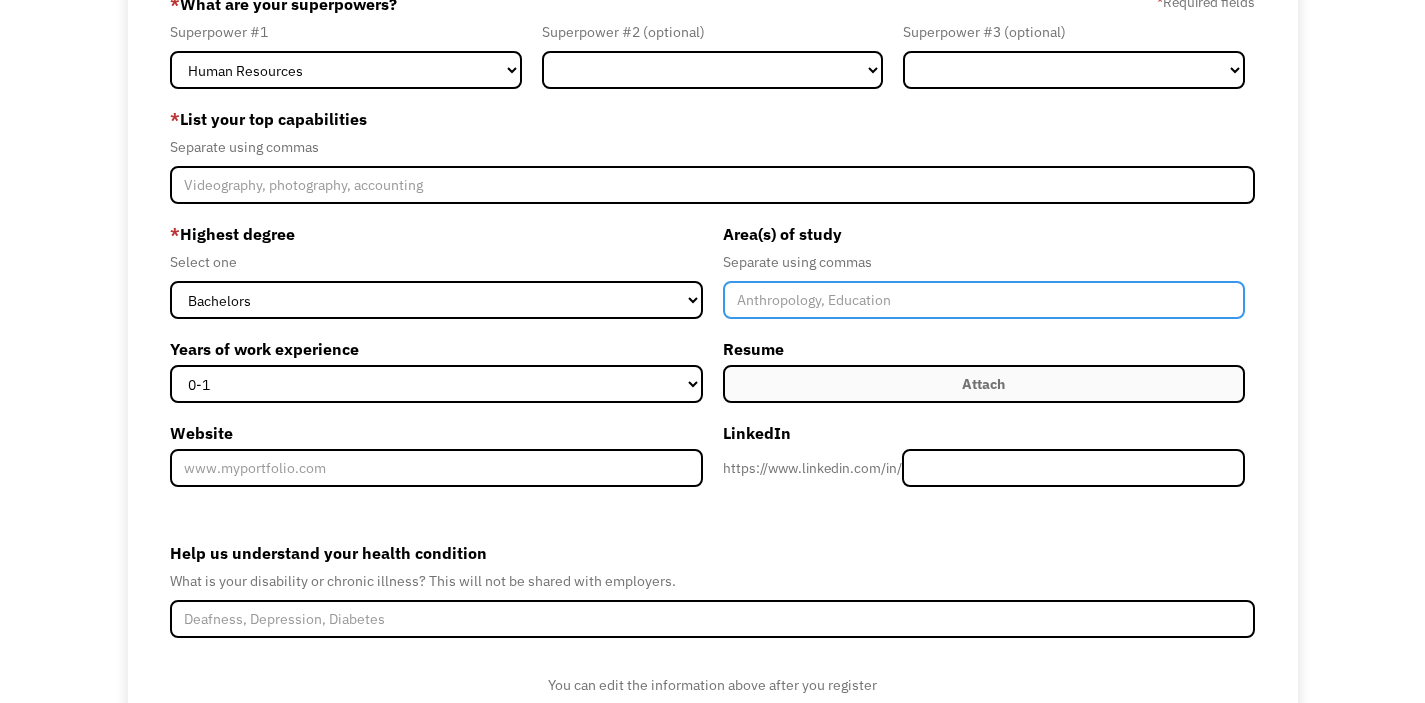 click at bounding box center [984, 300] 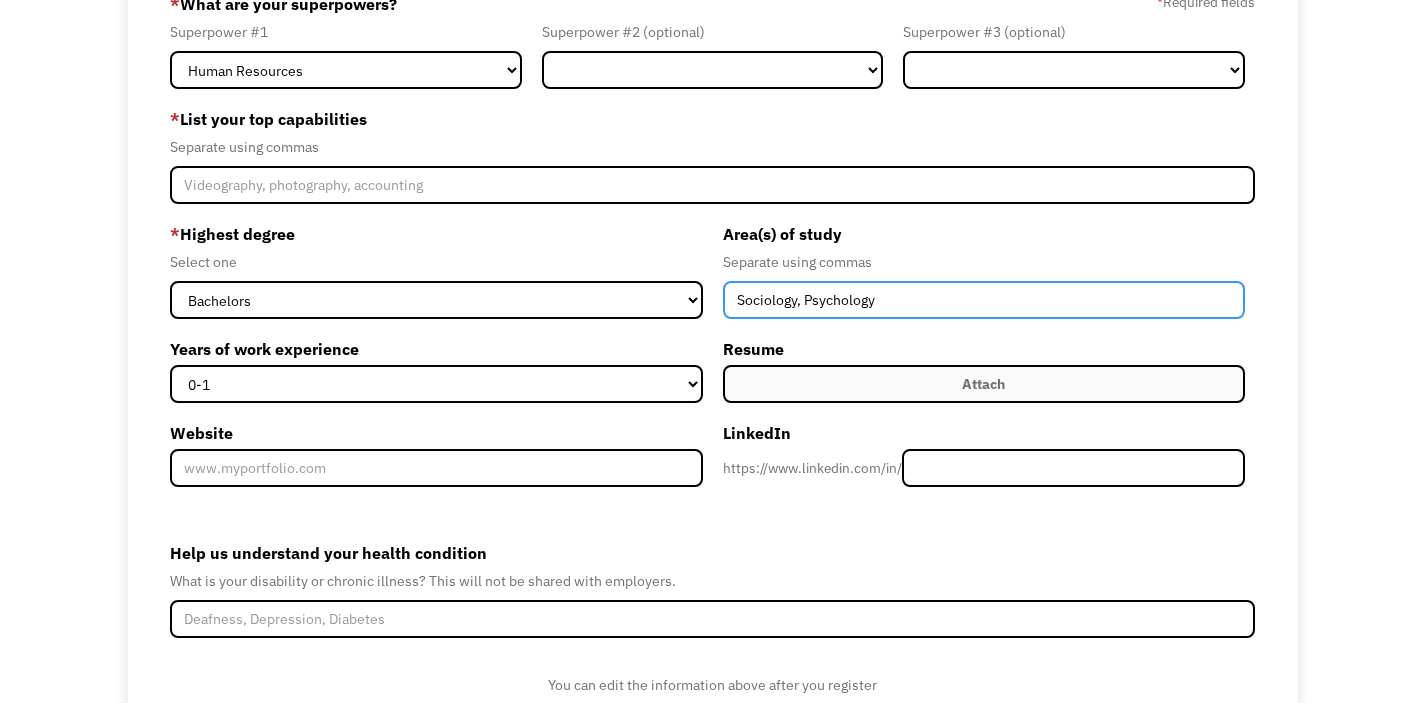 type on "Sociology, Psychology" 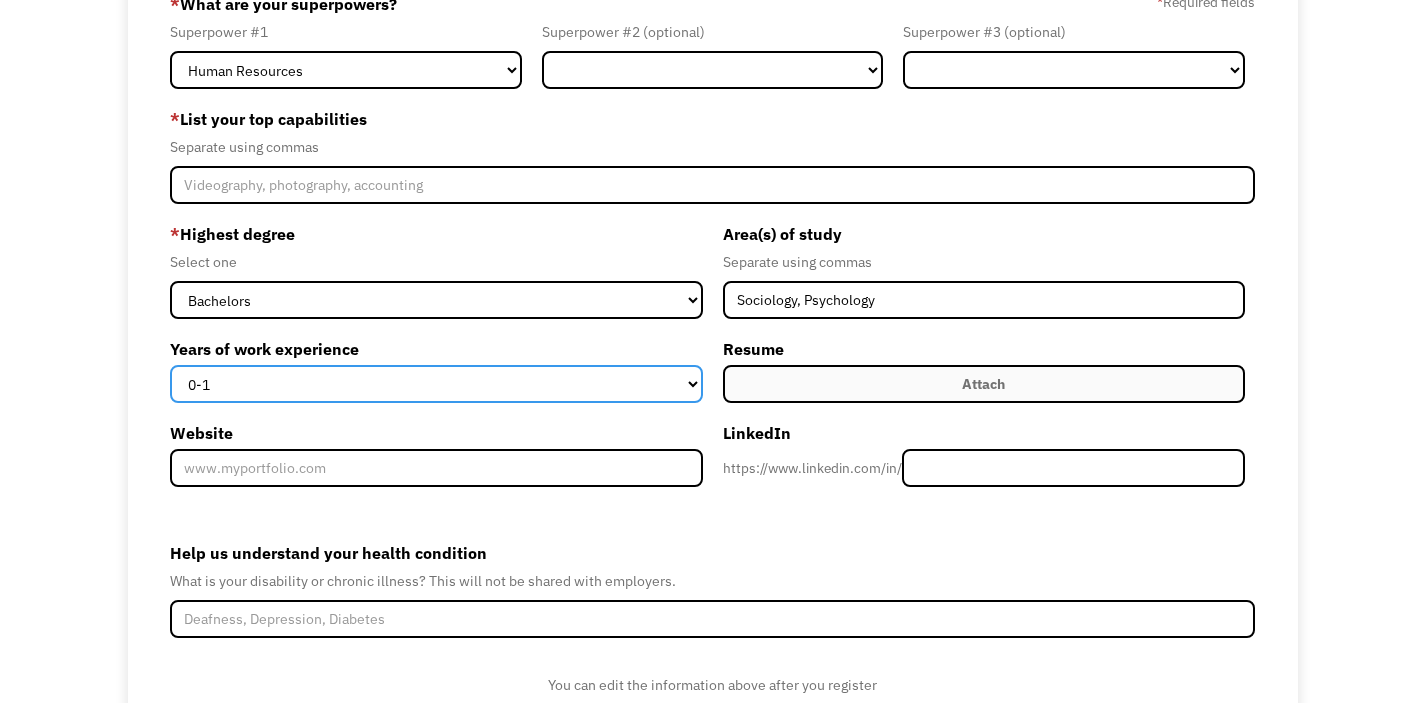 click on "0-1 2-4 5-10 11-15 15+" at bounding box center (436, 384) 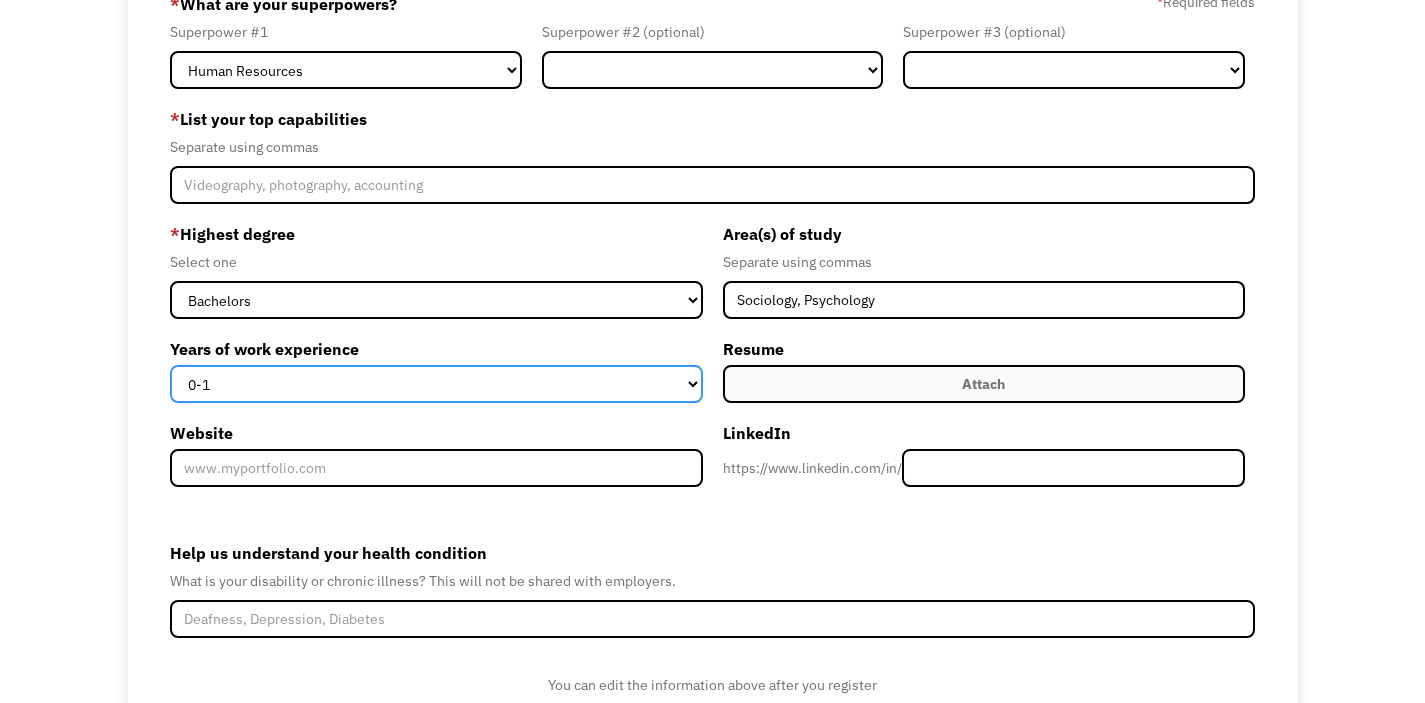 select on "11-15" 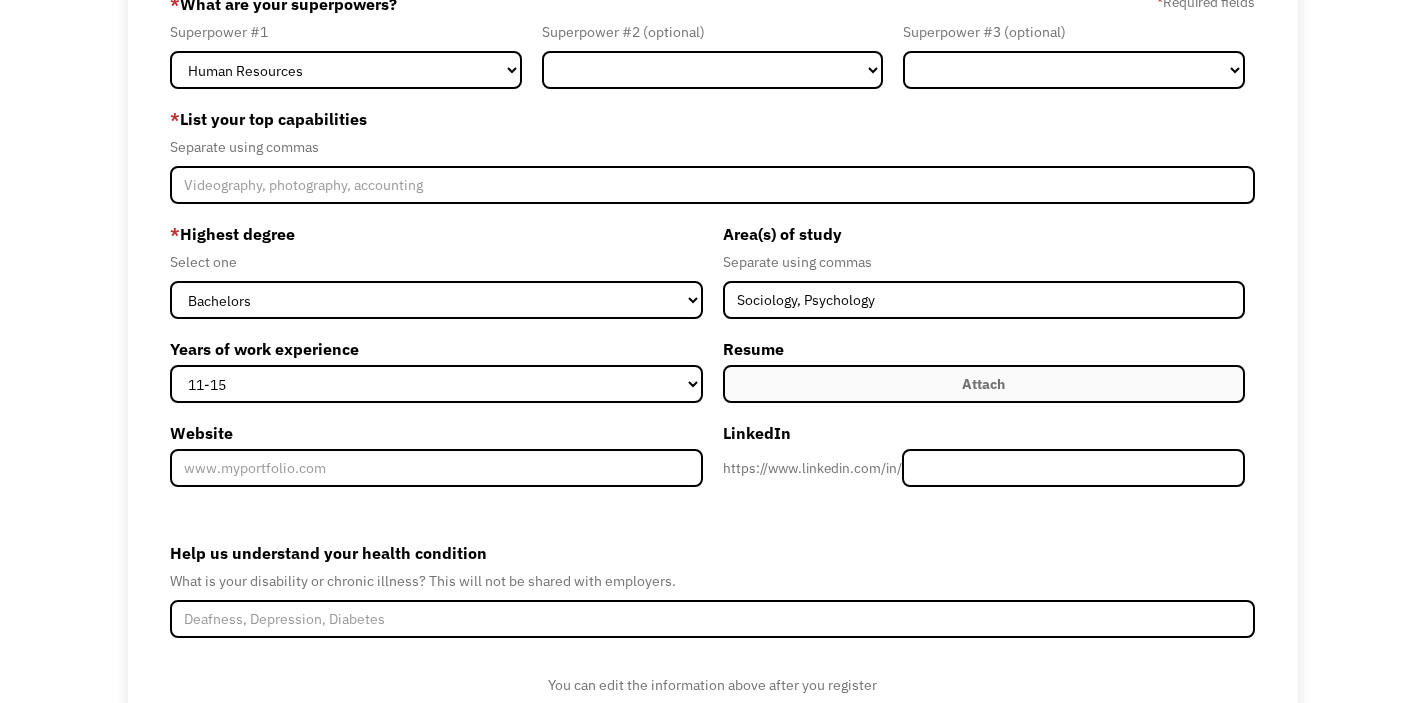 click on "Attach" at bounding box center [984, 384] 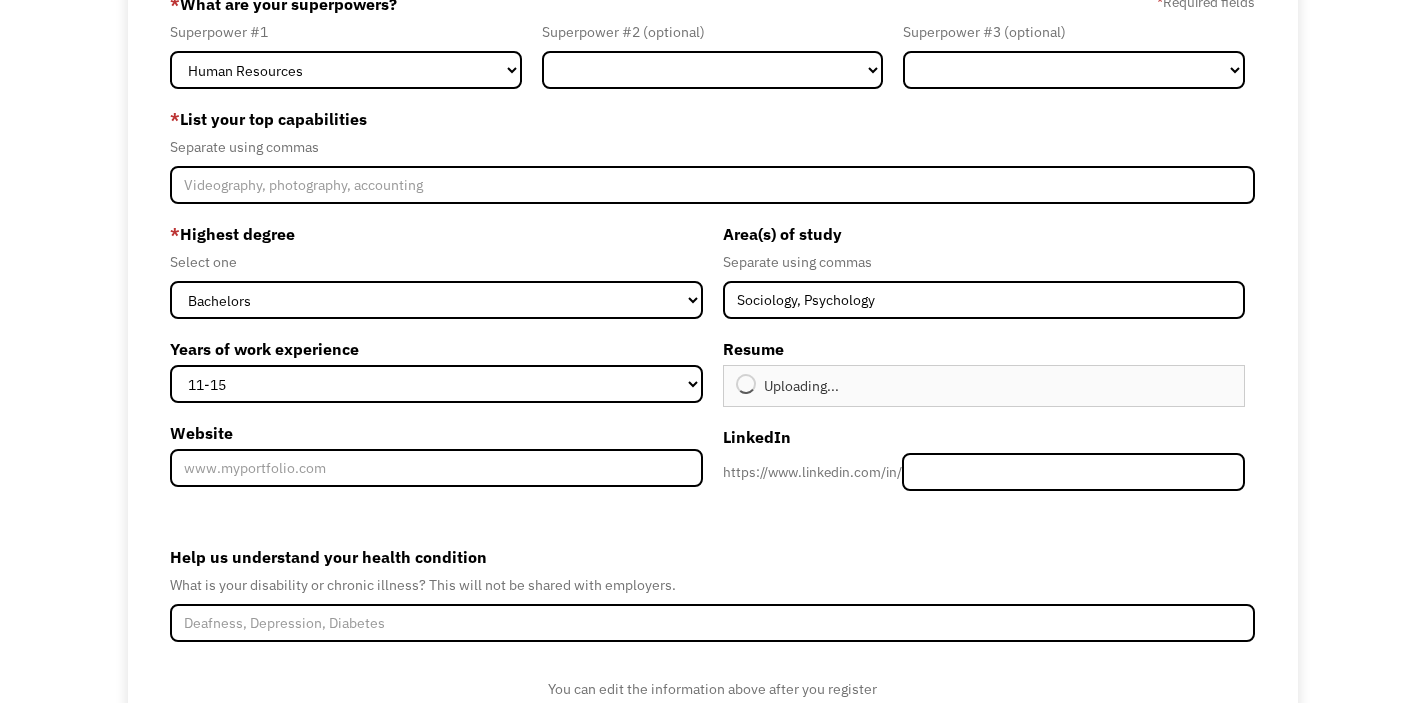 type on "Continue" 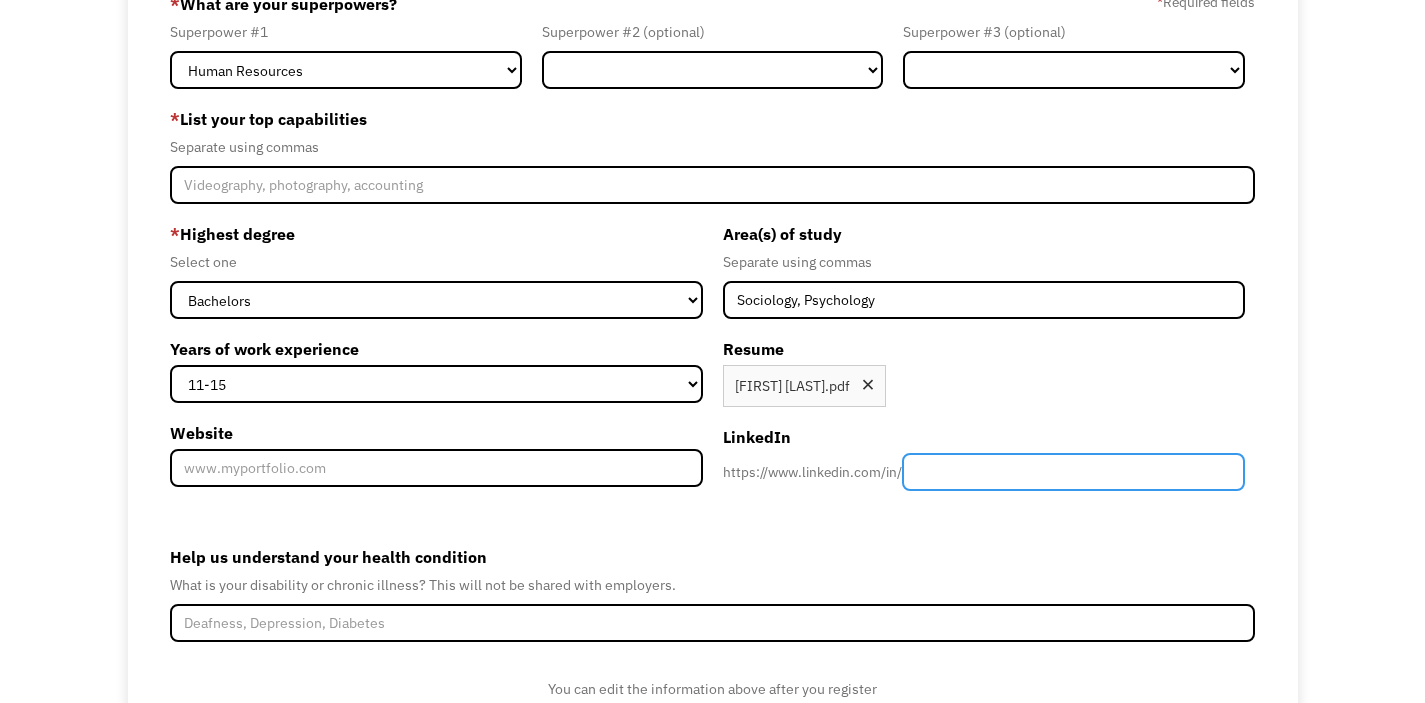 click at bounding box center [1073, 472] 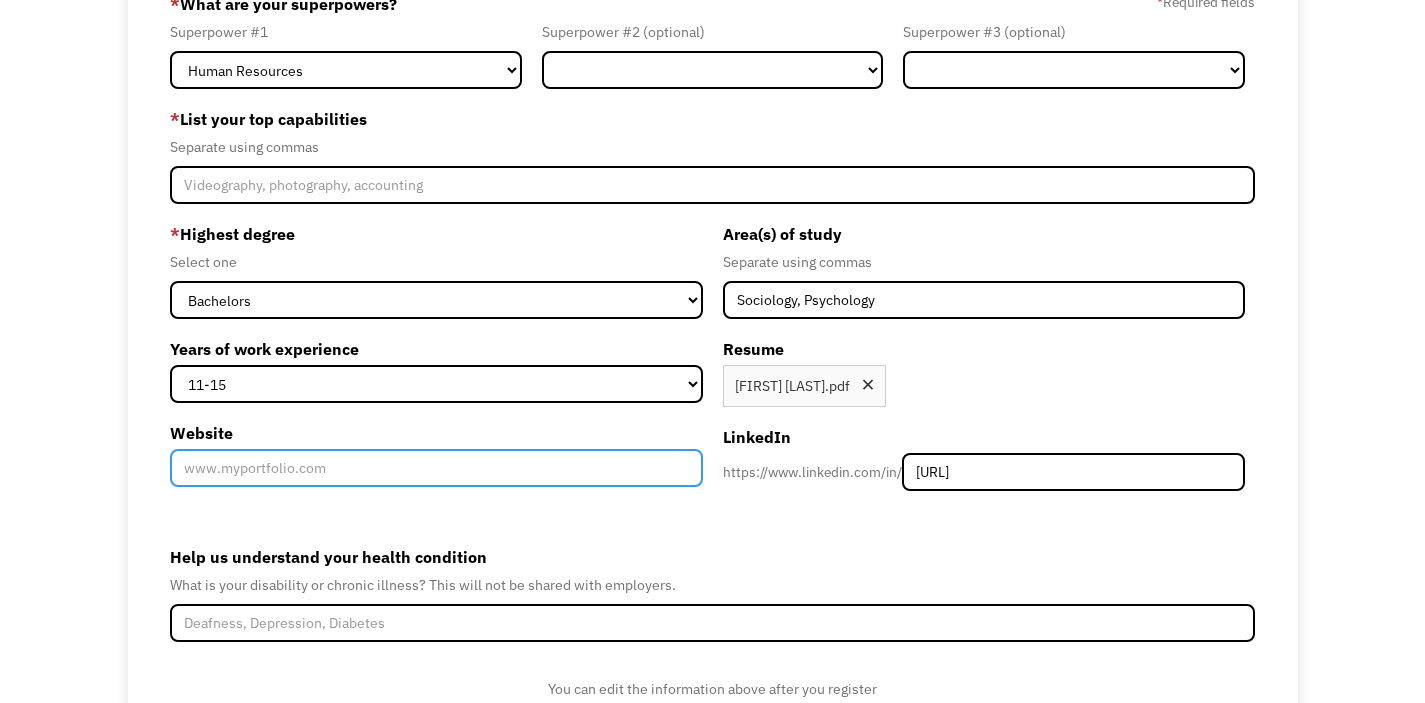 click on "Website" at bounding box center [436, 468] 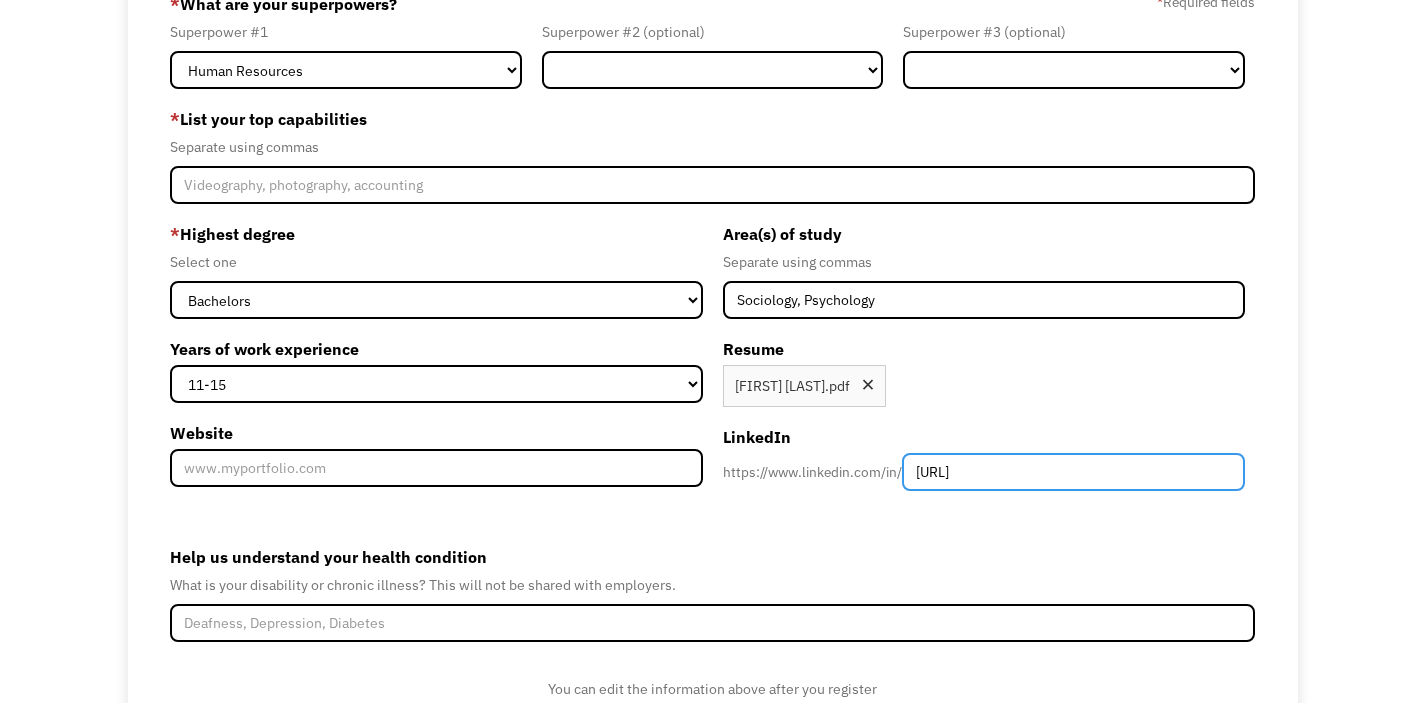 click on "https://www.linkedin.com/in/jennadworetsky/" at bounding box center (1073, 472) 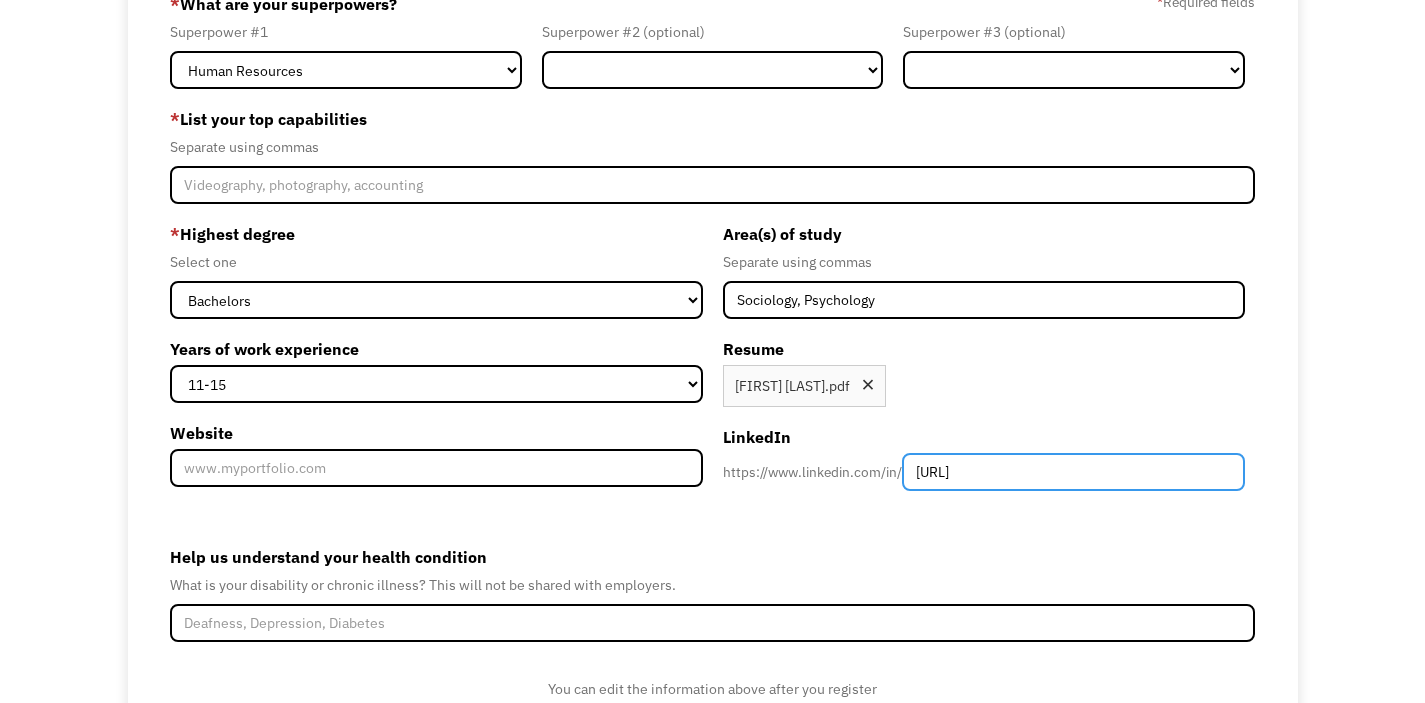 drag, startPoint x: 1099, startPoint y: 473, endPoint x: 915, endPoint y: 460, distance: 184.45866 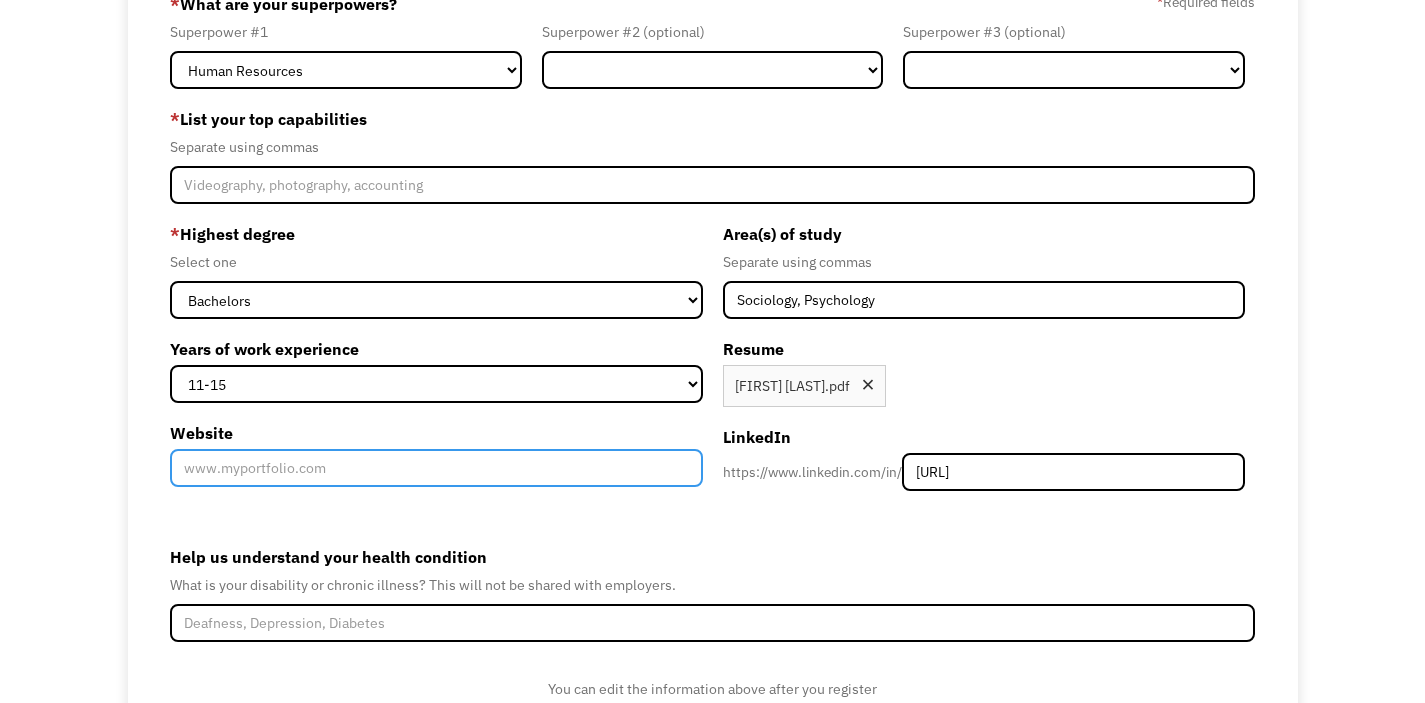 click on "Website" at bounding box center [436, 468] 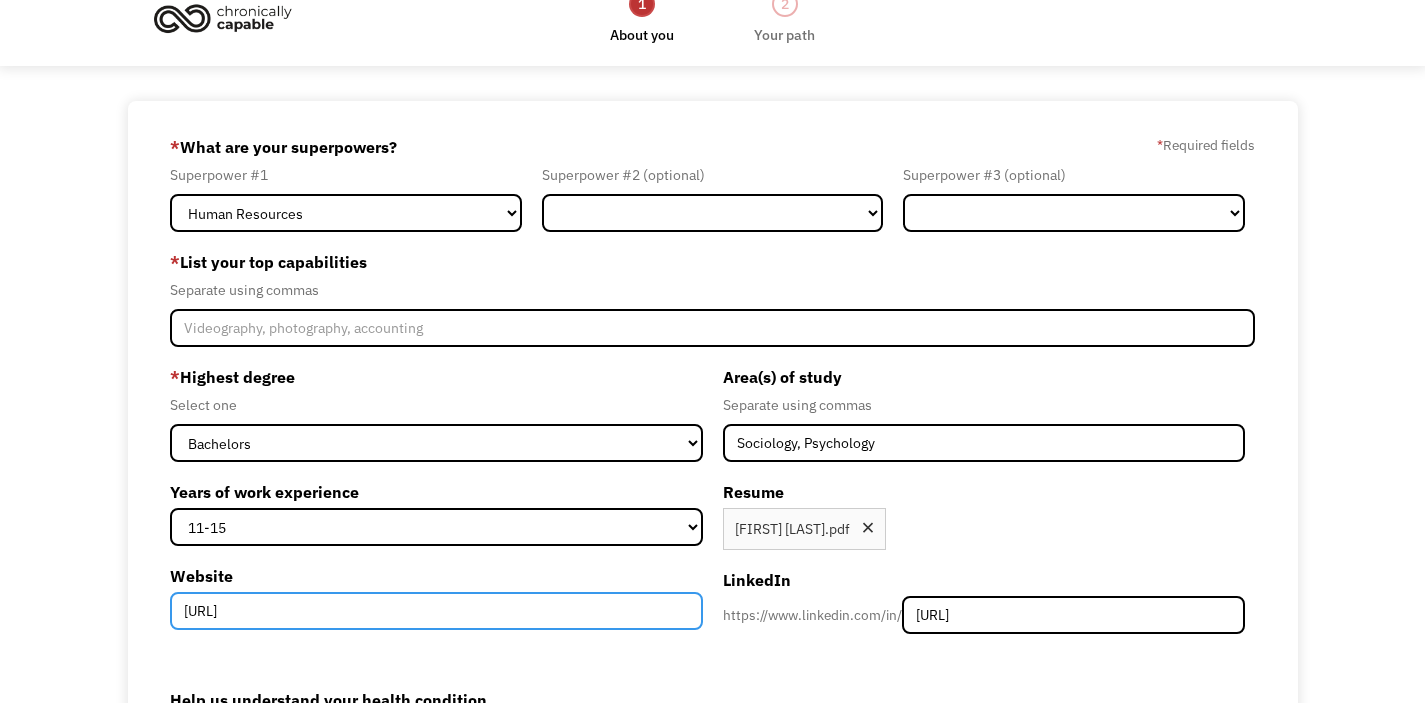 scroll, scrollTop: 0, scrollLeft: 0, axis: both 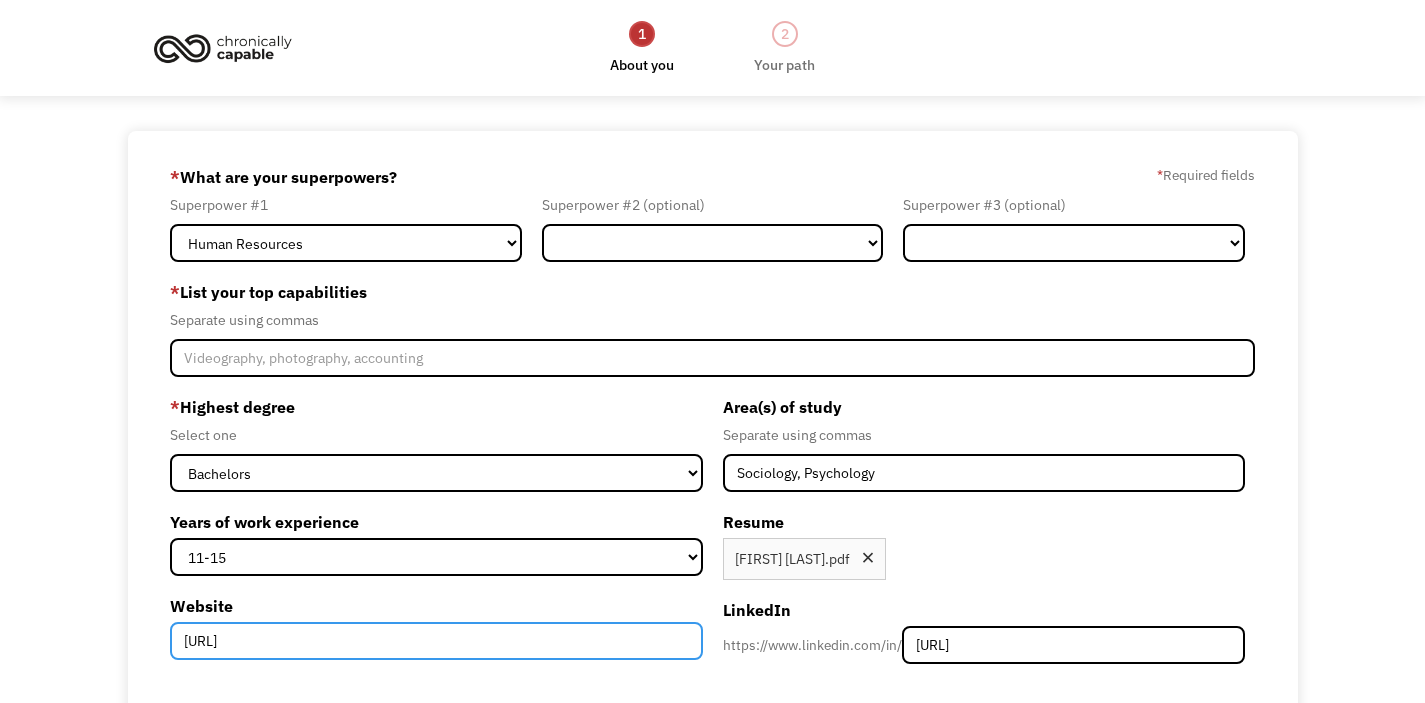 type on "goldenwingconsulting.com" 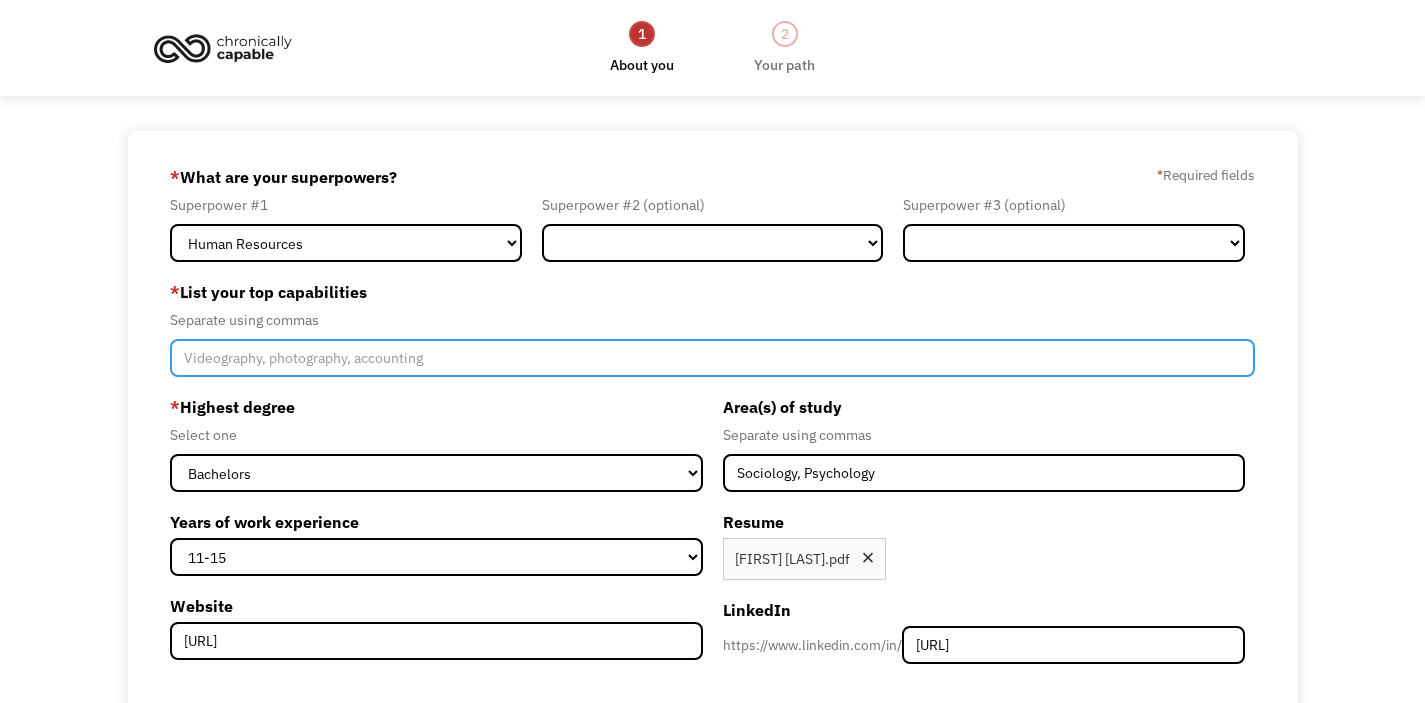 click at bounding box center [712, 358] 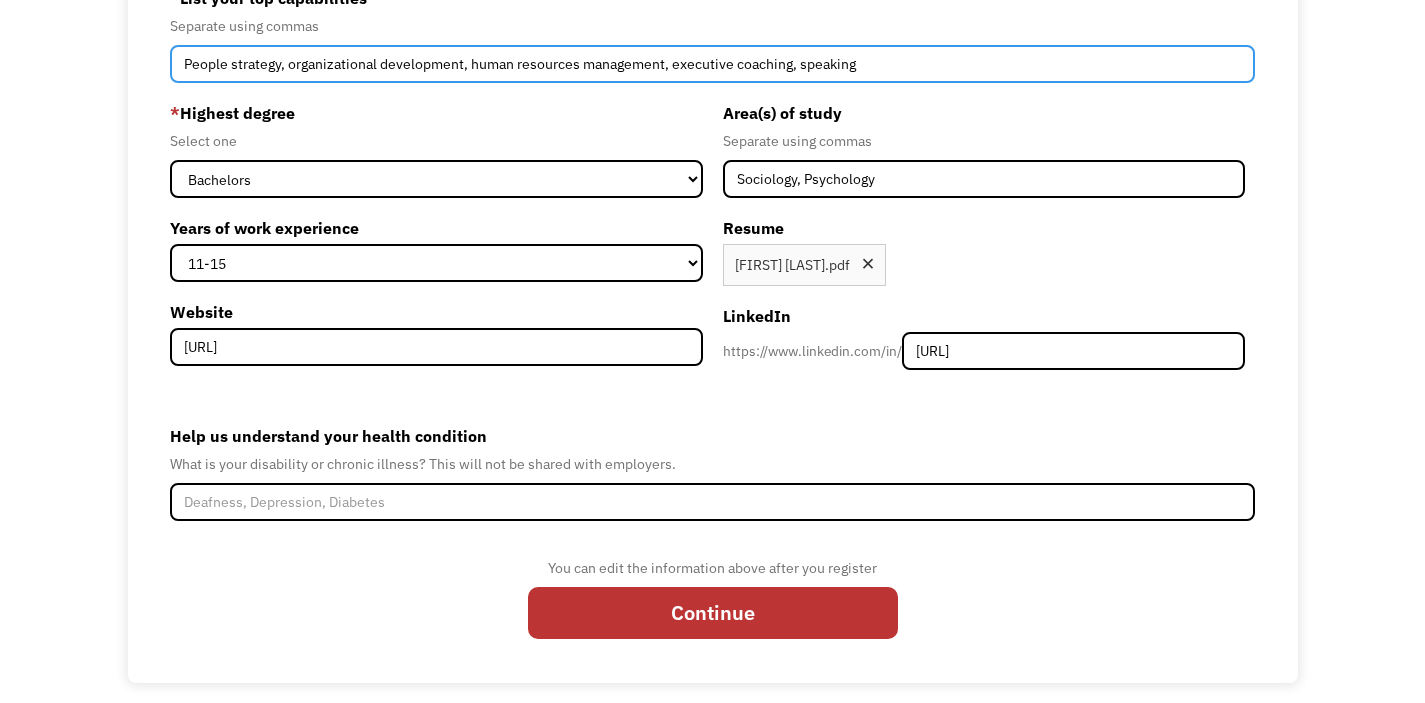 scroll, scrollTop: 309, scrollLeft: 0, axis: vertical 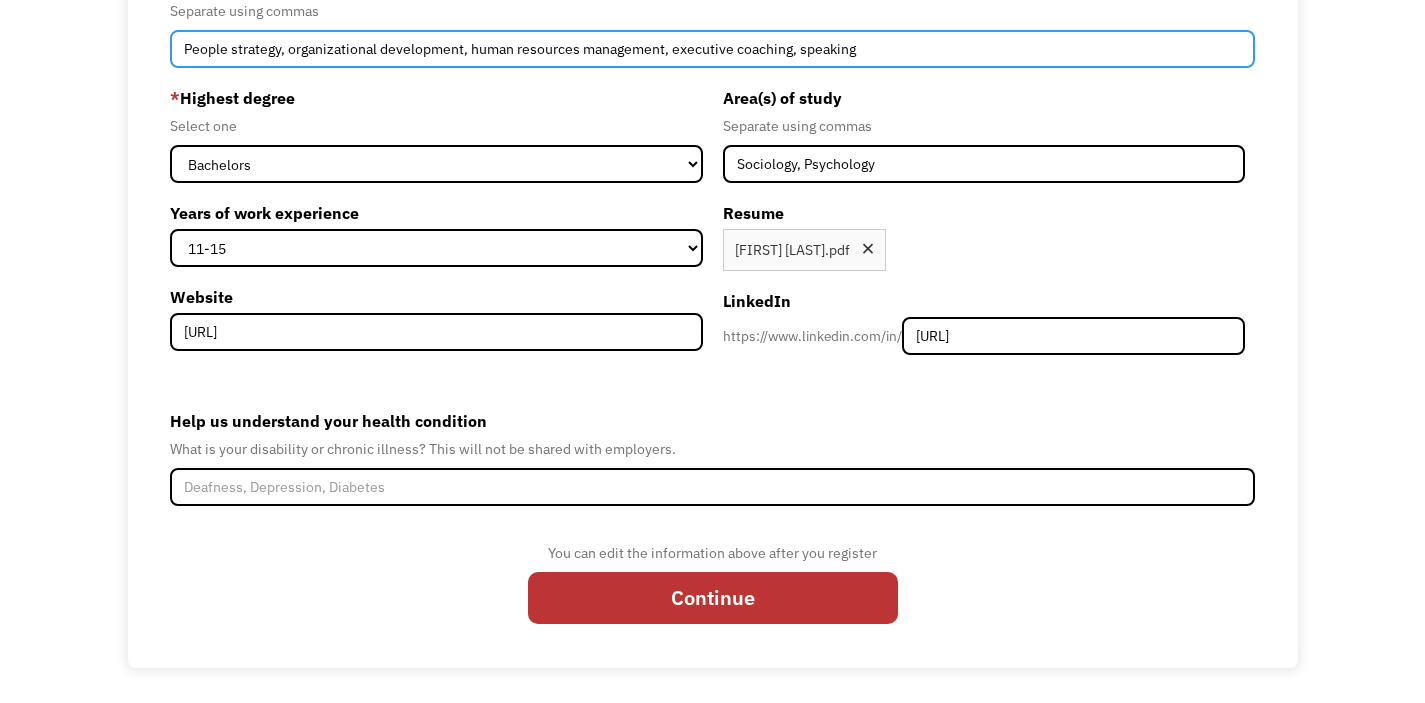type on "People strategy, organizational development, human resources management, executive coaching, speaking" 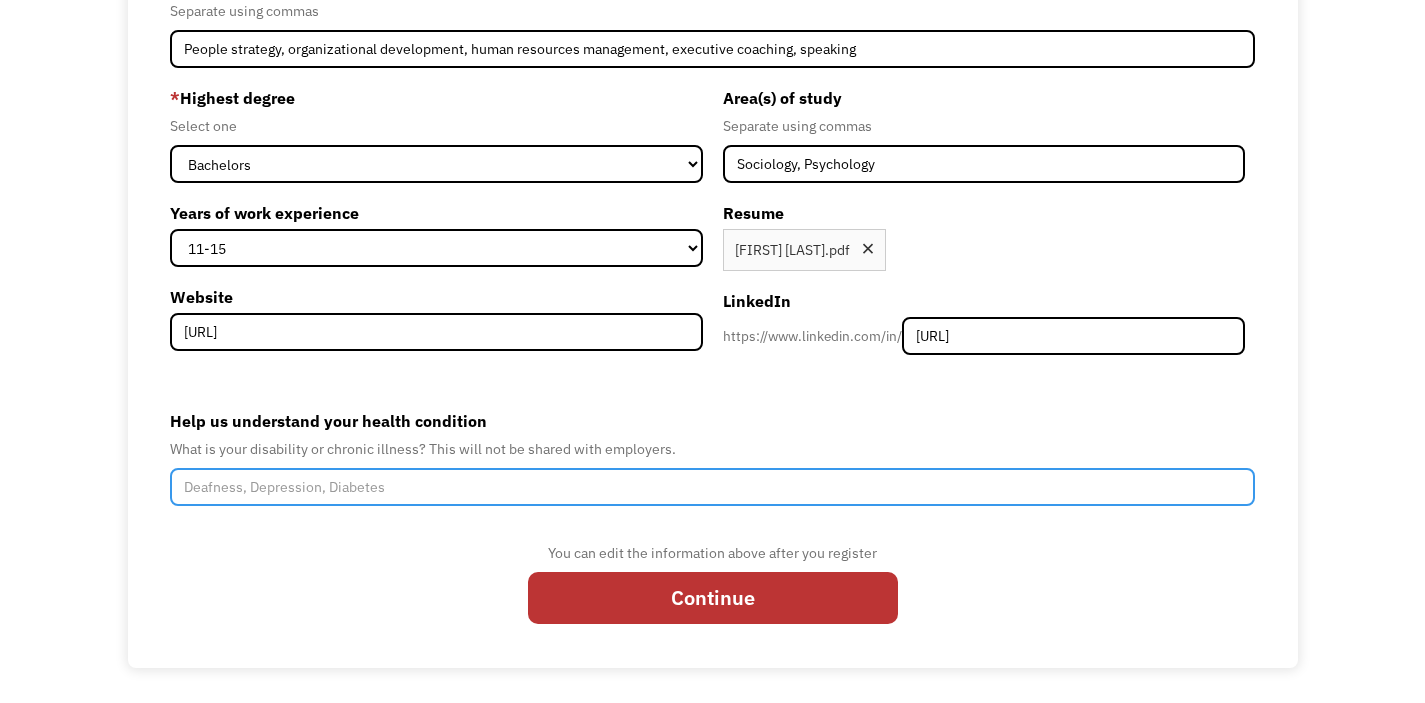 click on "Help us understand your health condition" at bounding box center (712, 487) 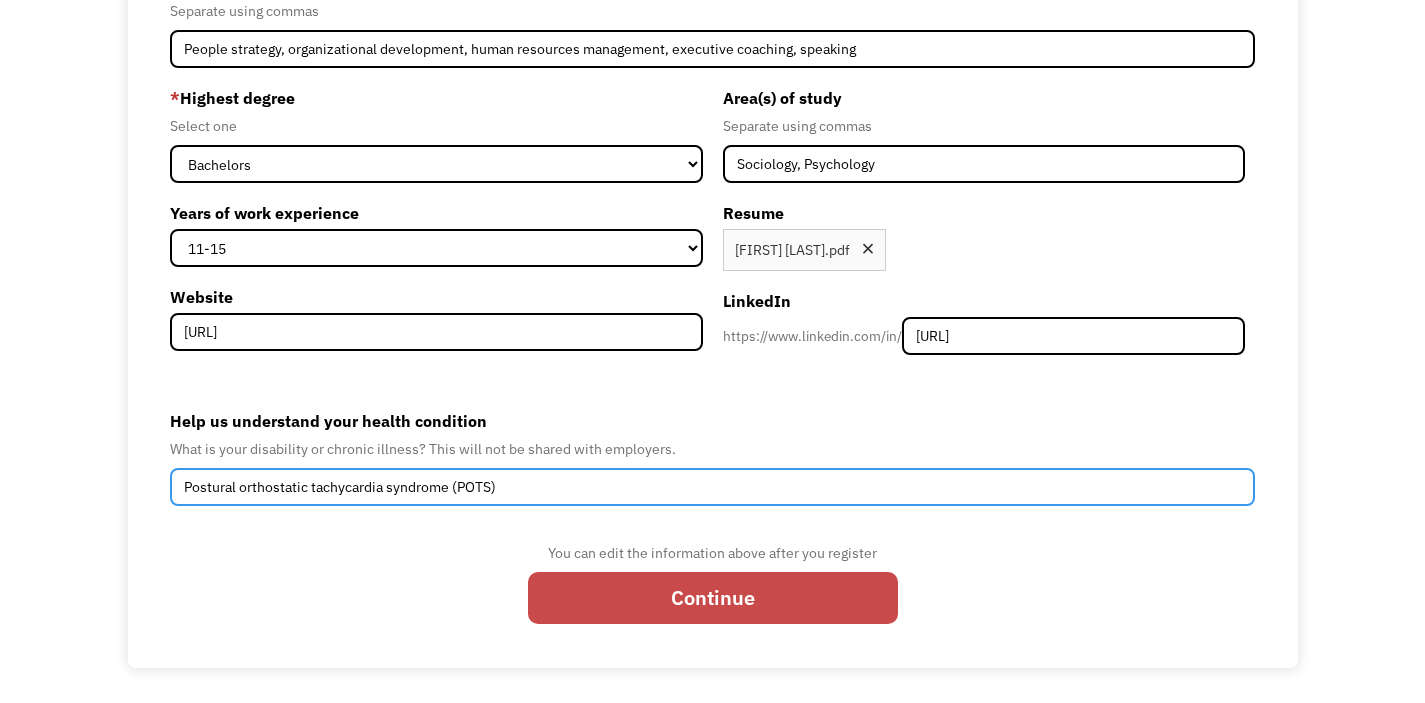 type on "Postural orthostatic tachycardia syndrome (POTS)" 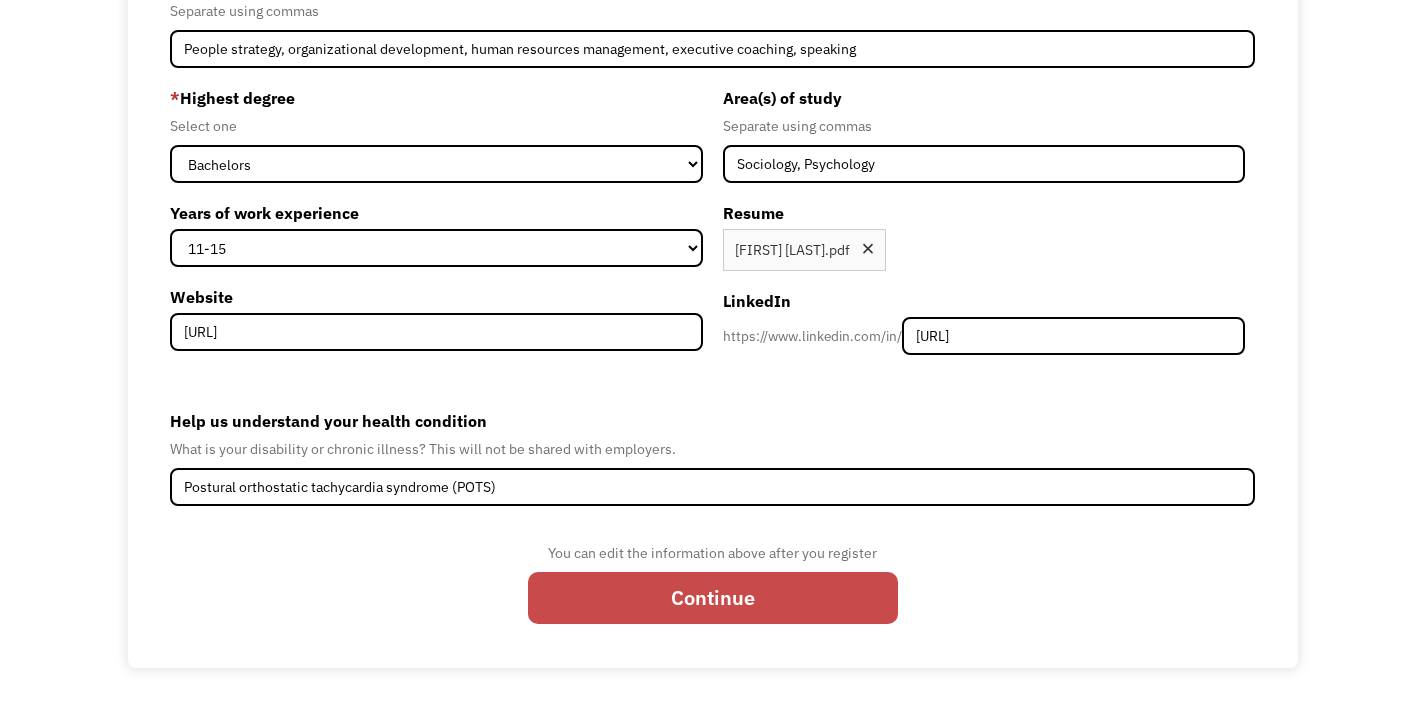 click on "Continue" at bounding box center (713, 598) 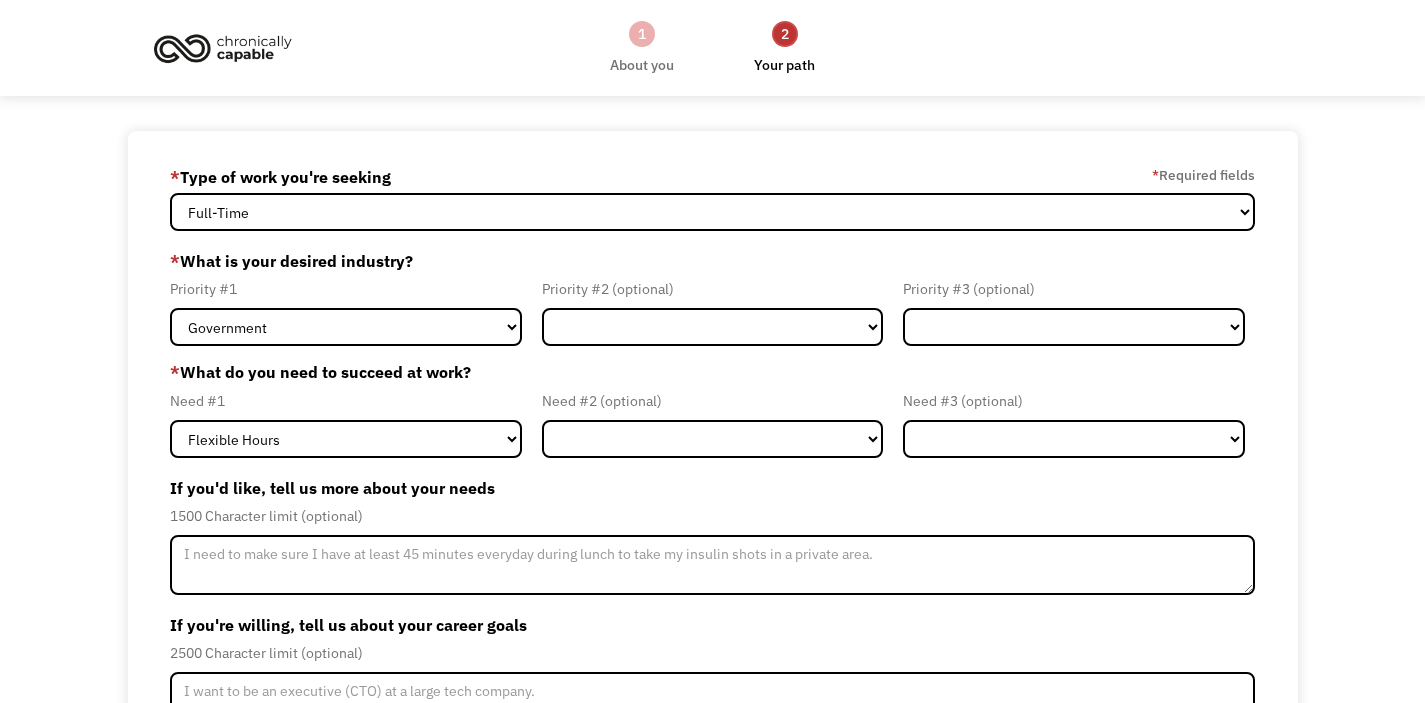 scroll, scrollTop: 0, scrollLeft: 0, axis: both 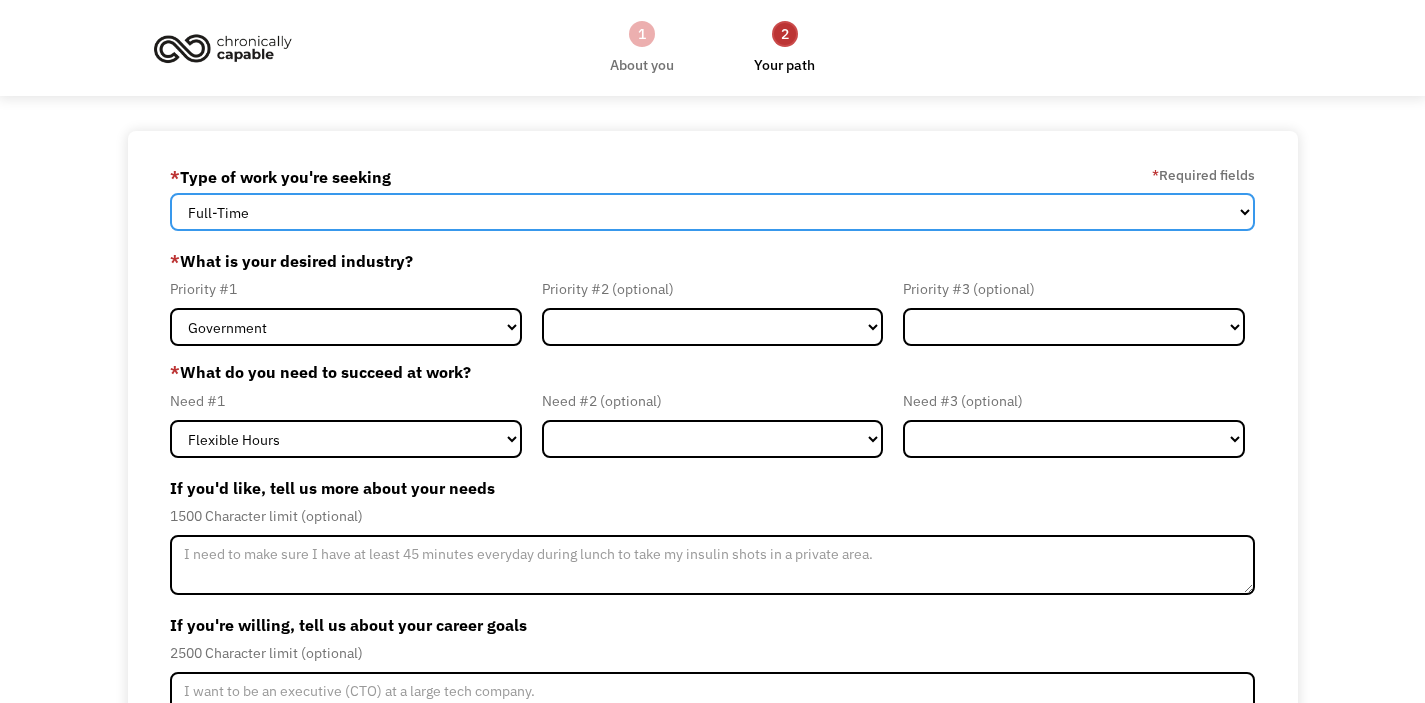 click on "Full-Time  Part-Time Both Full-Time and Part-Time" at bounding box center (712, 212) 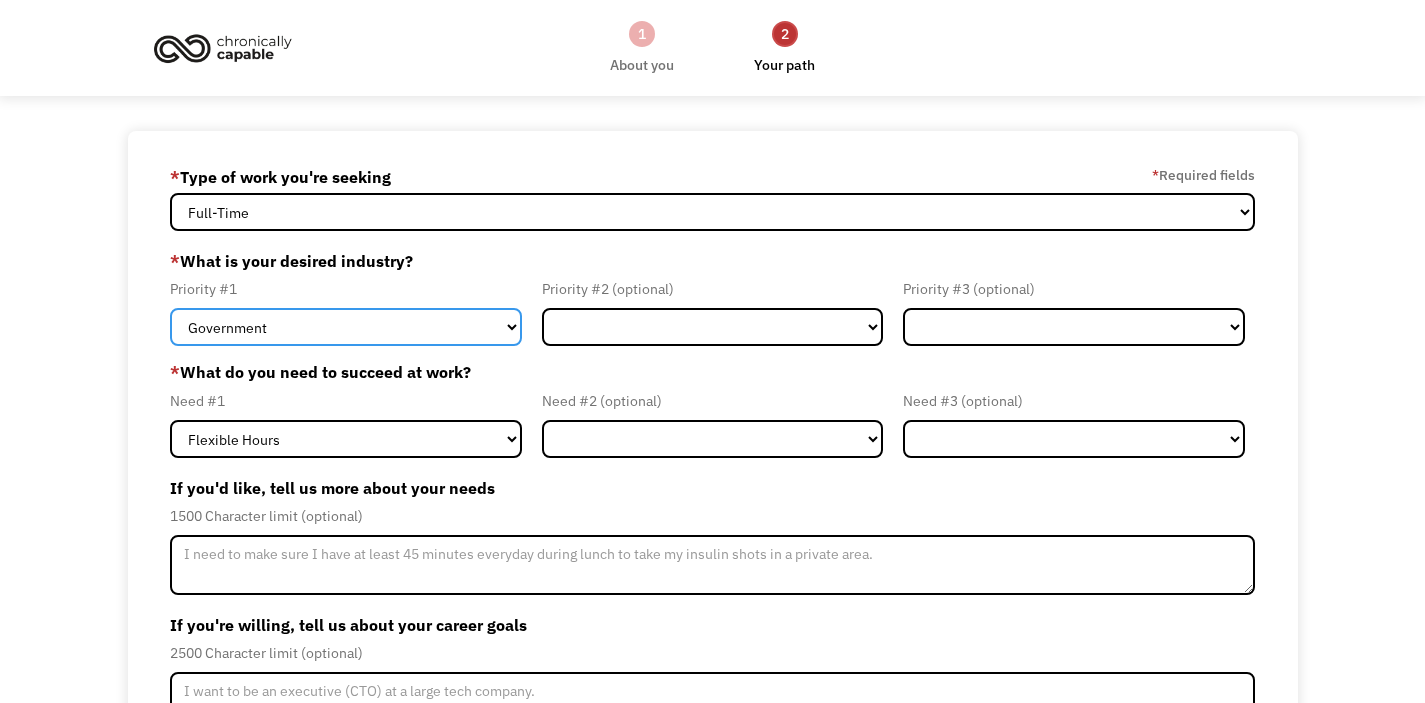click on "Government Finance & Insurance Health & Social Care Tech & Engineering Creative & Design Administrative Education Other" at bounding box center (345, 327) 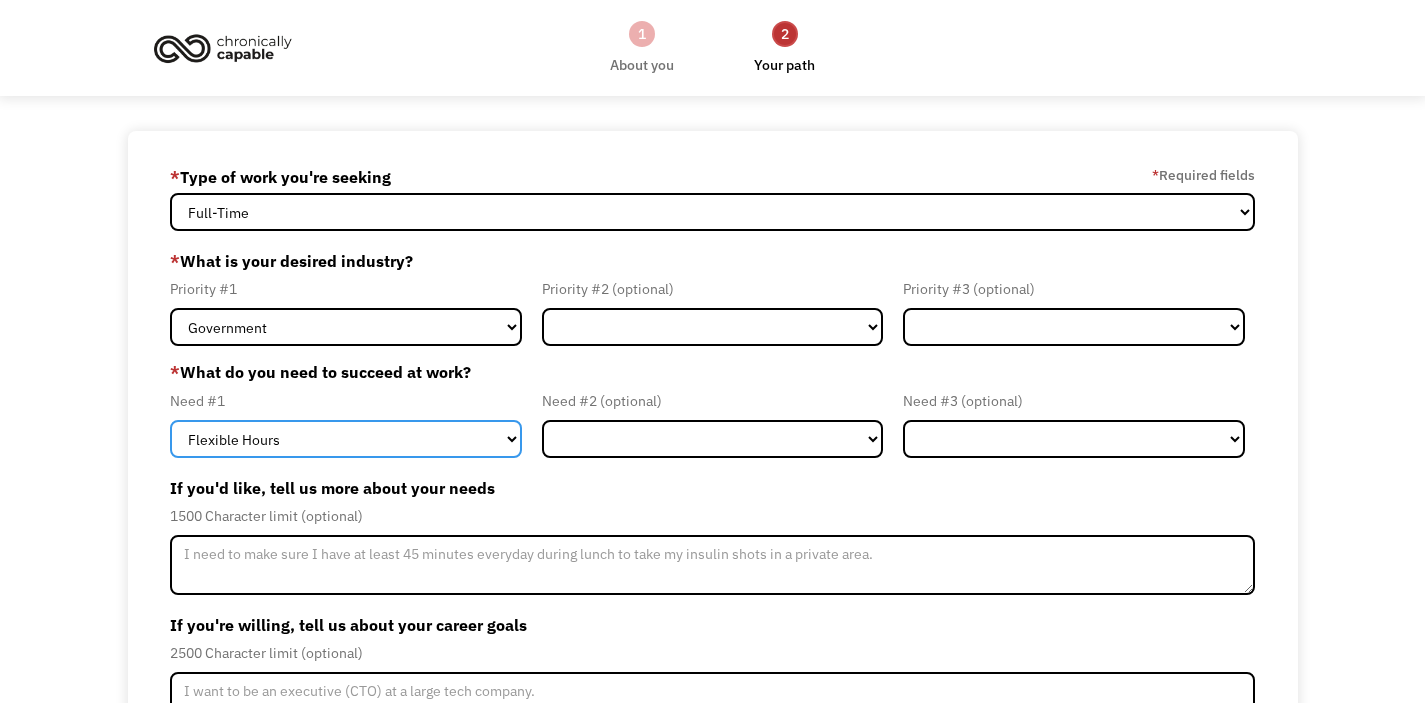 click on "Flexible Hours Remote Work Service Animal On-site Accommodations Visual Support Hearing Support Other" at bounding box center (345, 439) 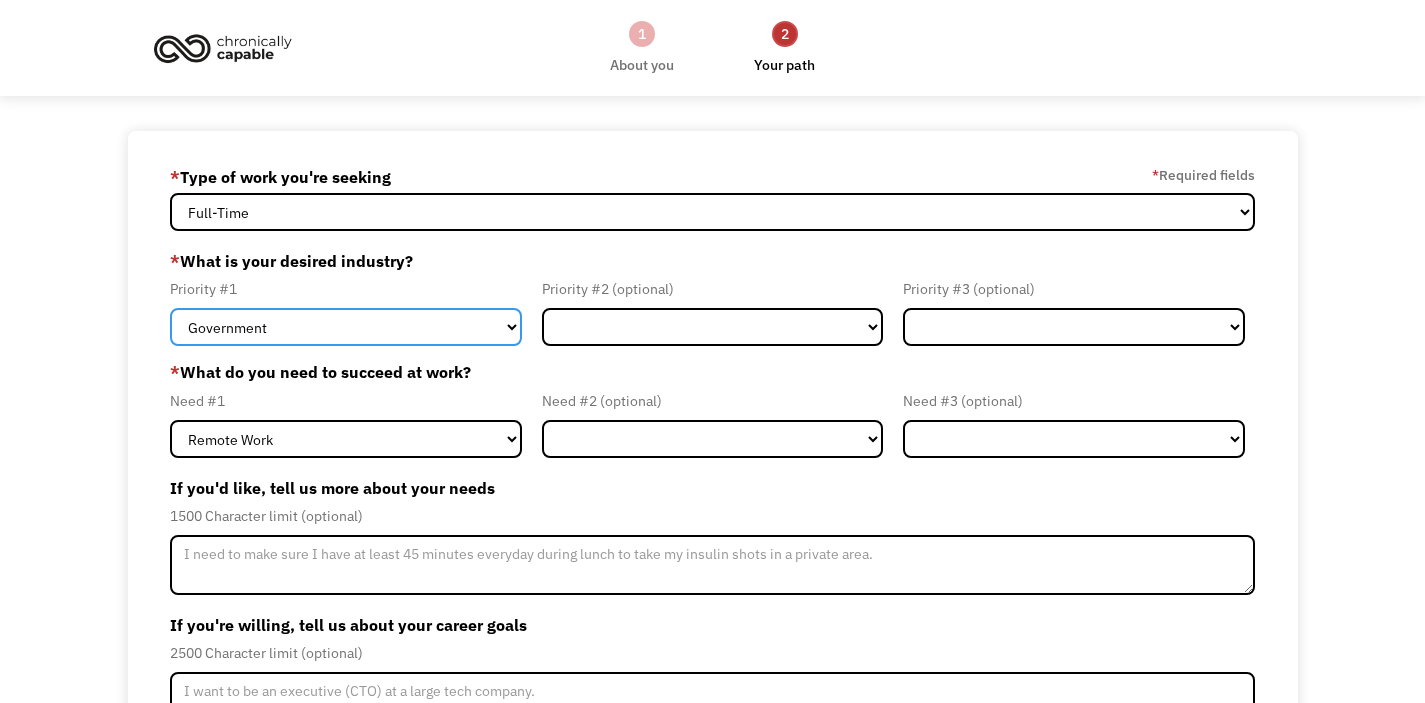 click on "Government Finance & Insurance Health & Social Care Tech & Engineering Creative & Design Administrative Education Other" at bounding box center [345, 327] 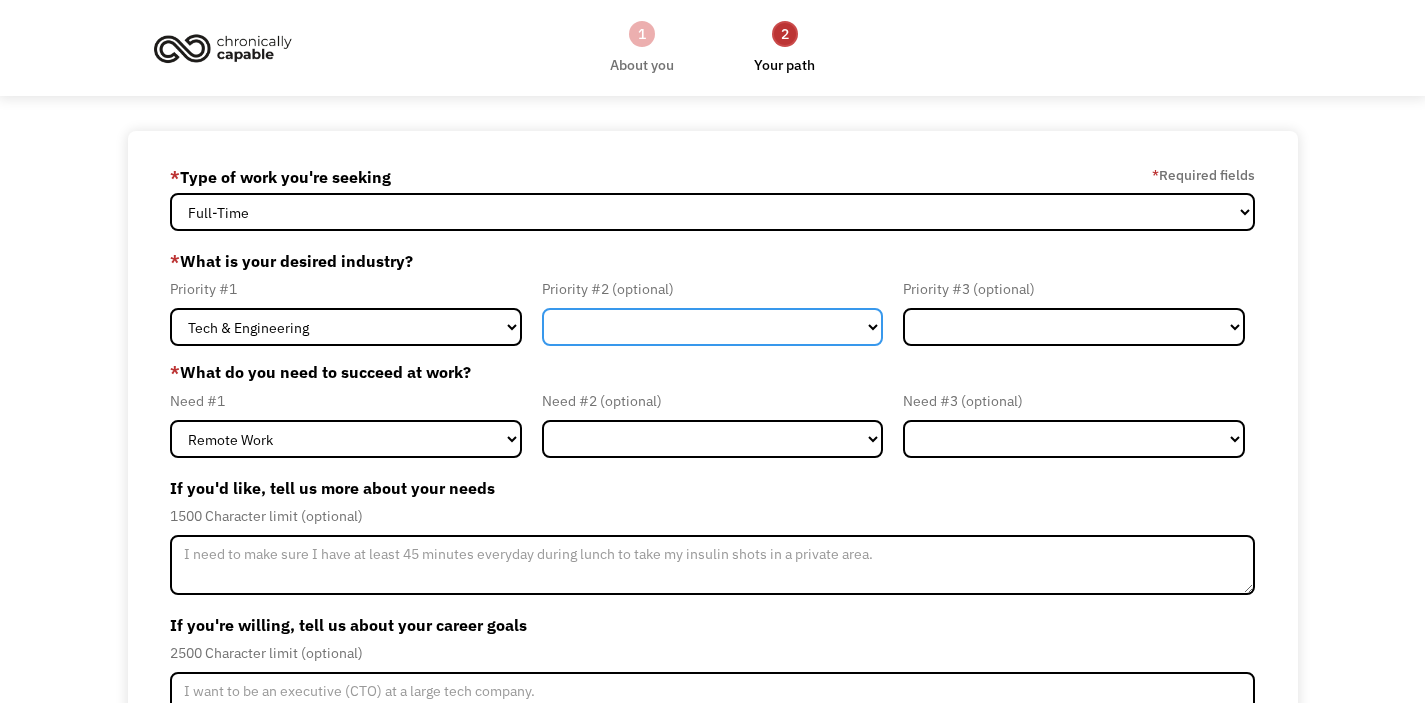 click on "Government Finance & Insurance Health & Social Care Tech & Engineering Creative & Design Administrative Education Other" at bounding box center (712, 327) 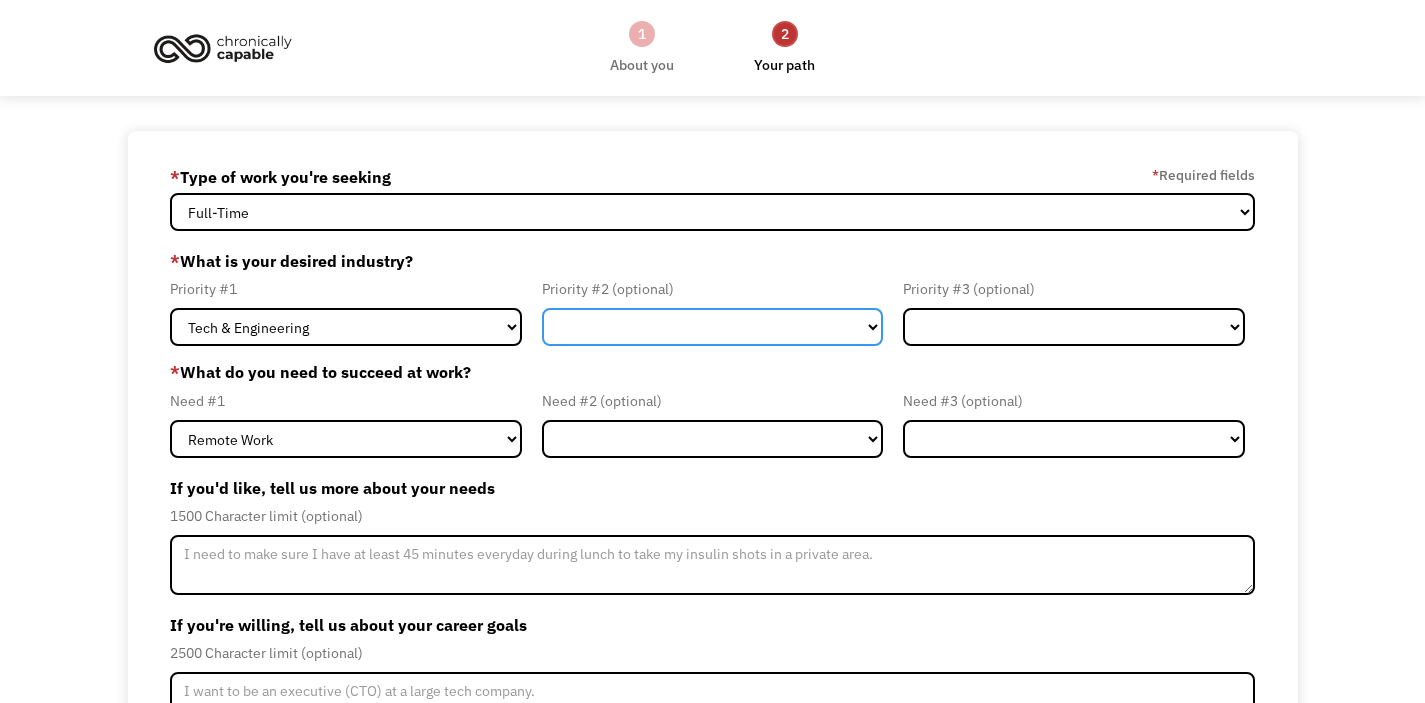 select on "Administrative" 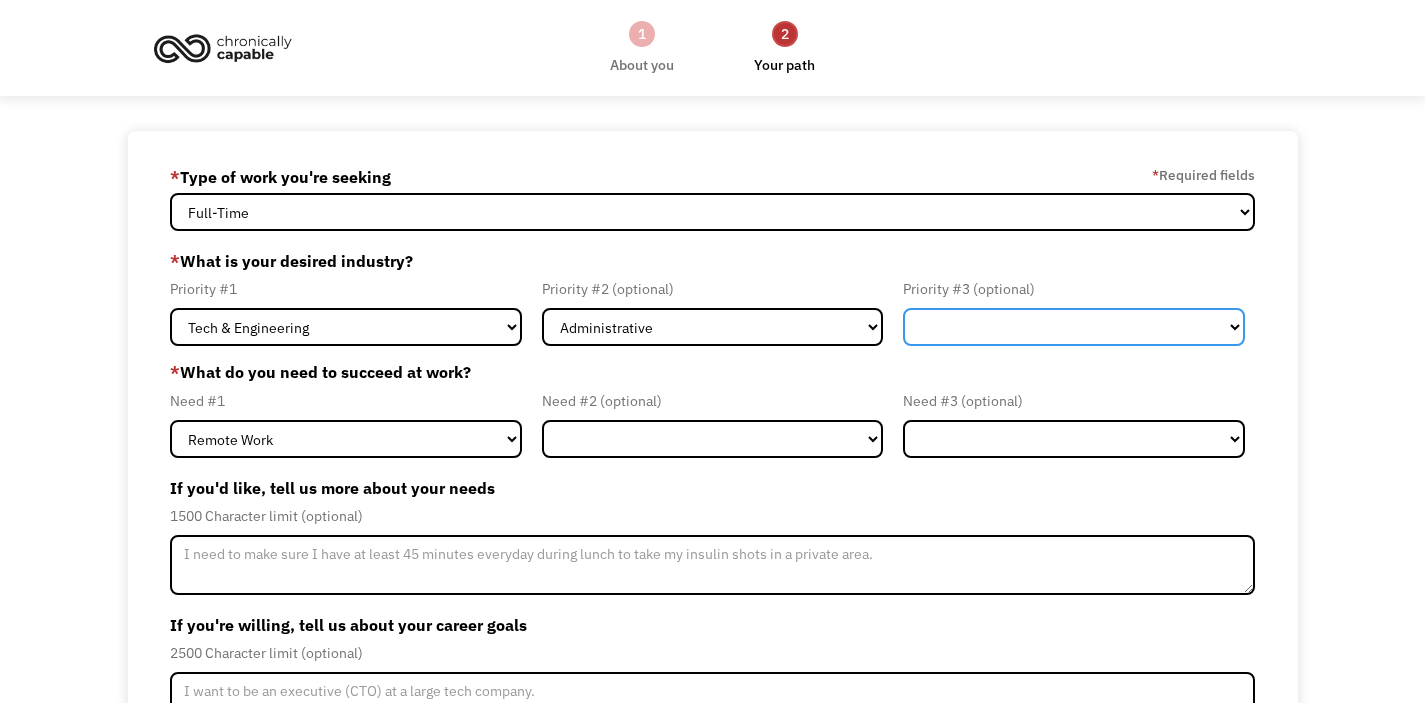 click on "Government Finance & Insurance Health & Social Care Tech & Engineering Creative & Design Administrative Education Other" at bounding box center [1073, 327] 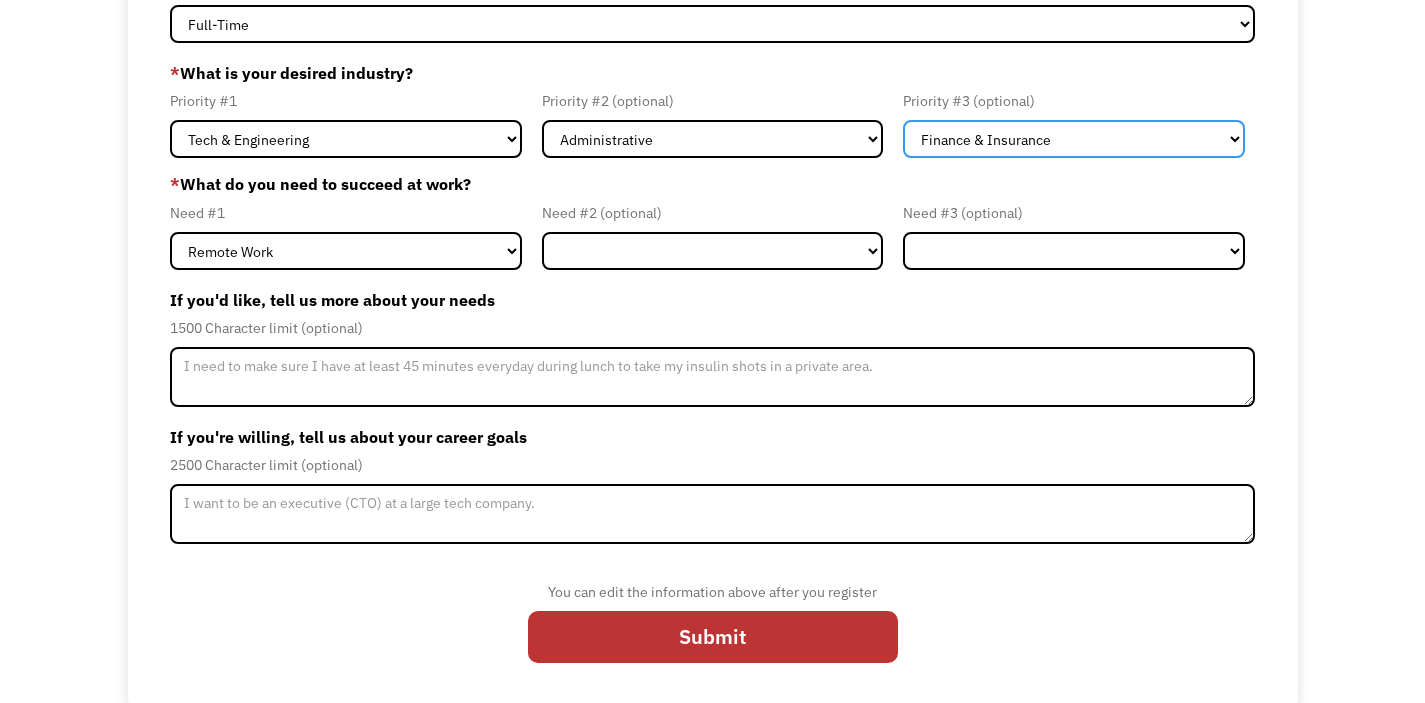 scroll, scrollTop: 192, scrollLeft: 0, axis: vertical 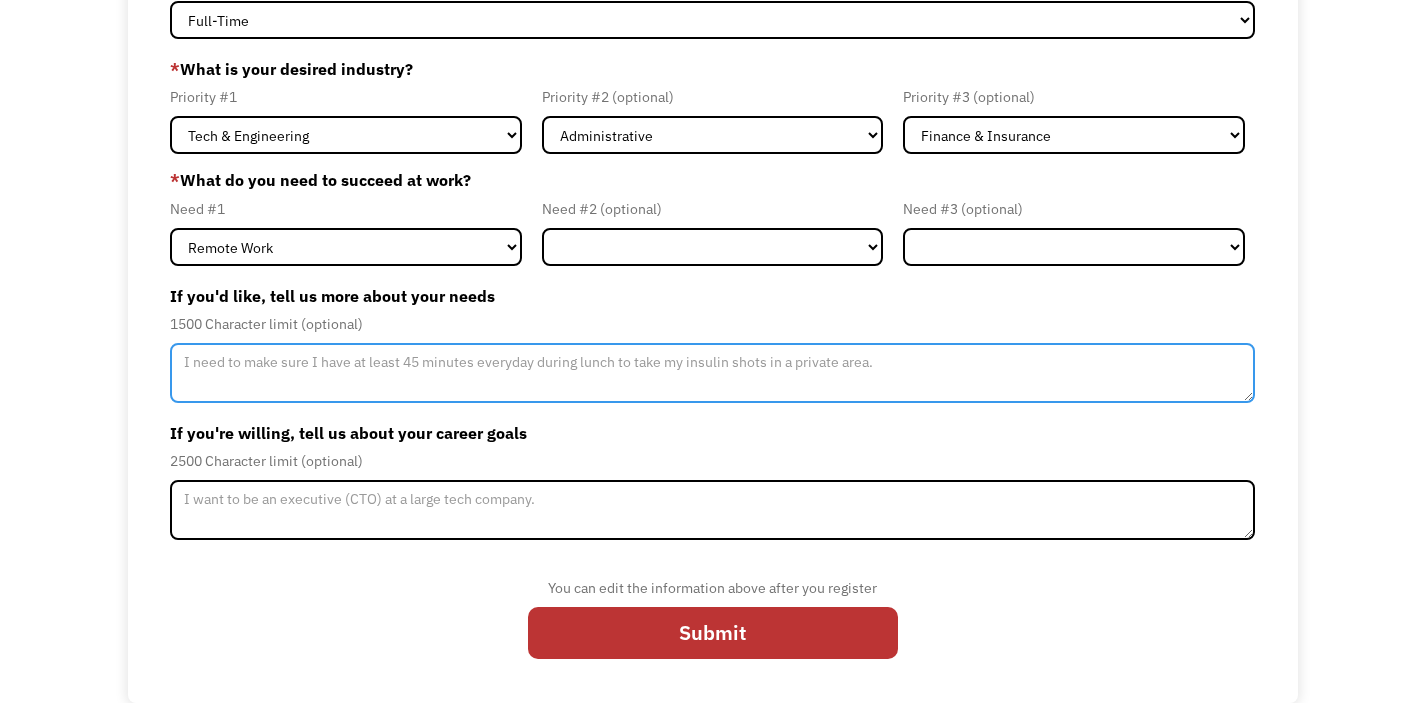 click at bounding box center (712, 373) 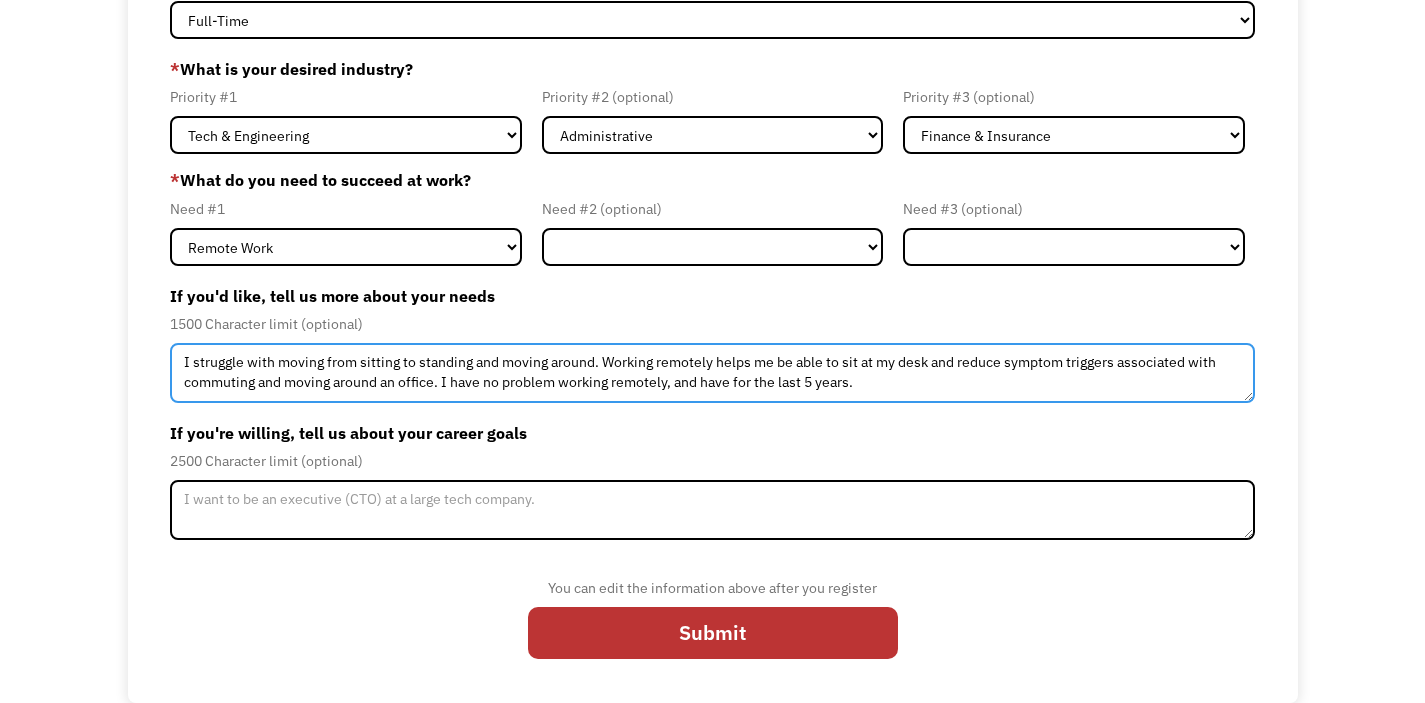 type on "I struggle with moving from sitting to standing and moving around. Working remotely helps me be able to sit at my desk and reduce symptom triggers associated with commuting and moving around an office. I have no problem working remotely, and have for the last 5 years." 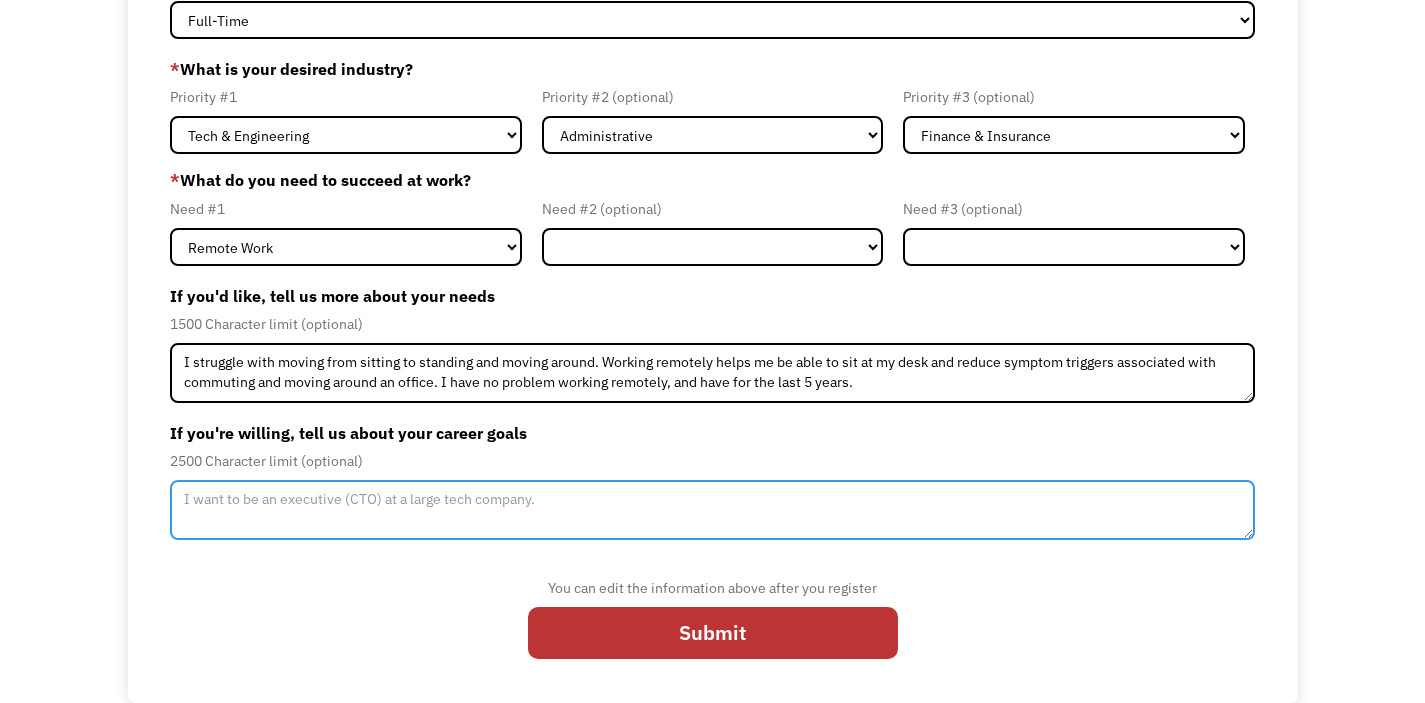 click at bounding box center [712, 510] 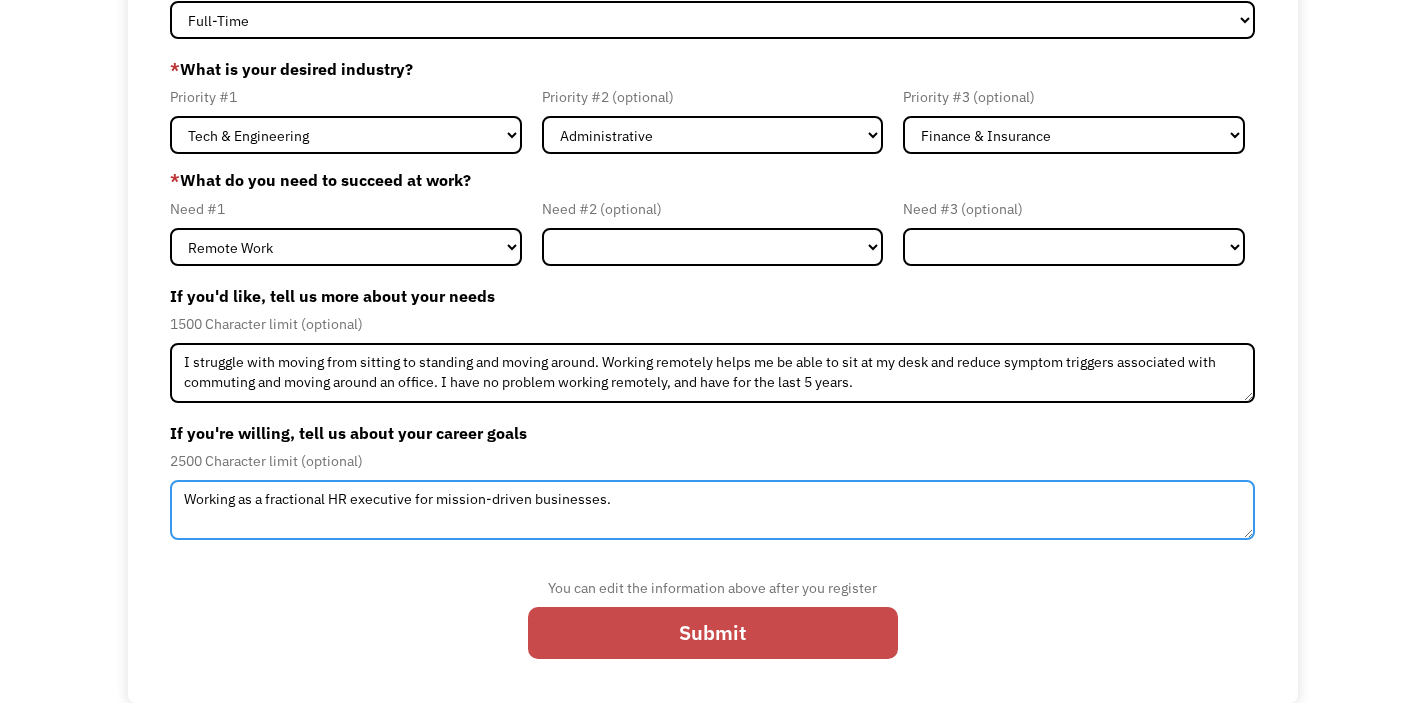 type on "Working as a fractional HR executive for mission-driven businesses." 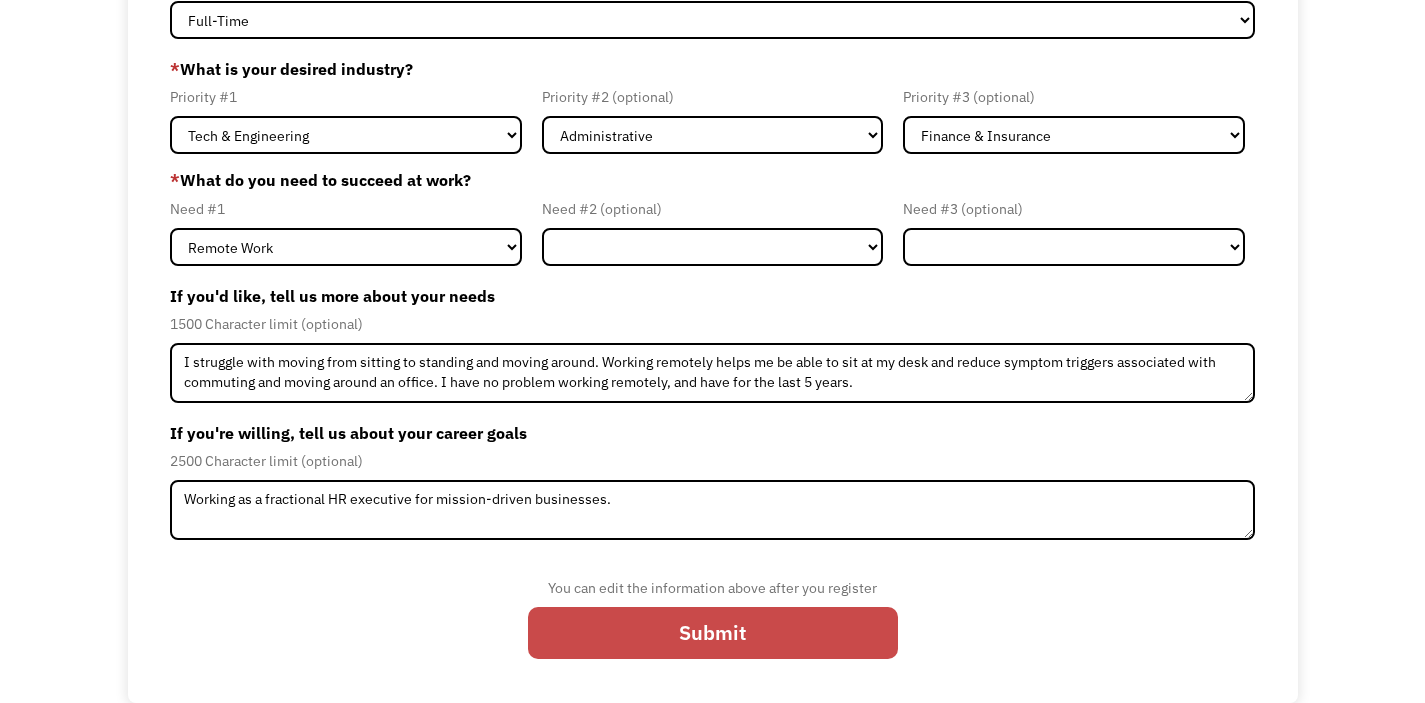 click on "Submit" at bounding box center [713, 633] 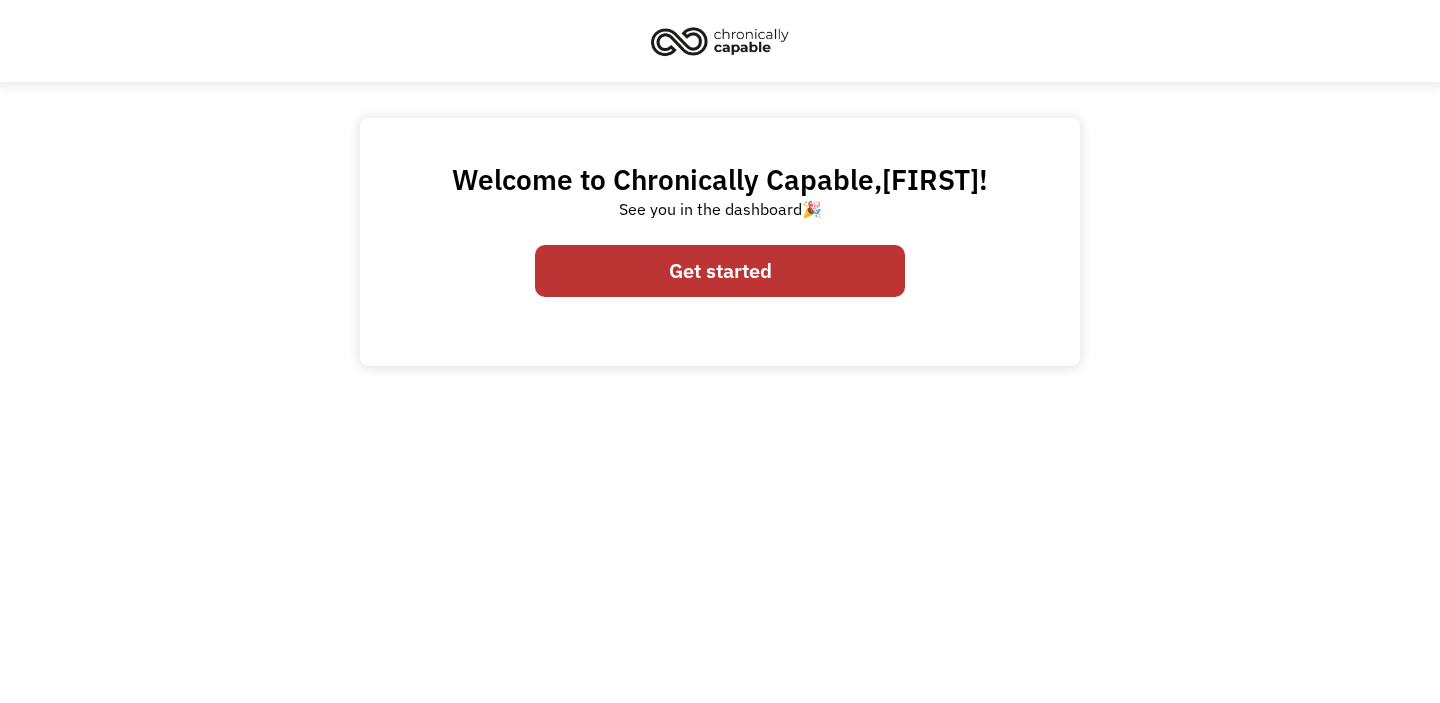 scroll, scrollTop: 0, scrollLeft: 0, axis: both 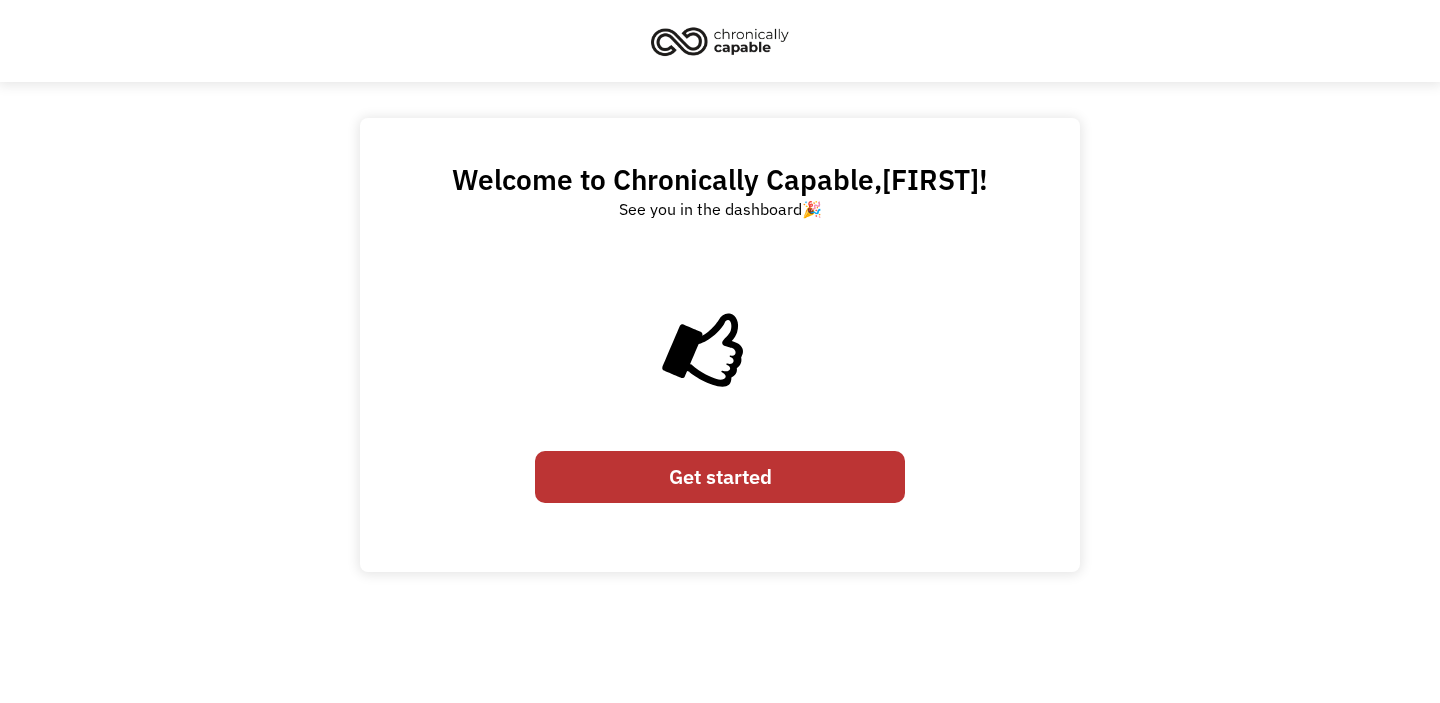 click on "Get started" at bounding box center [720, 477] 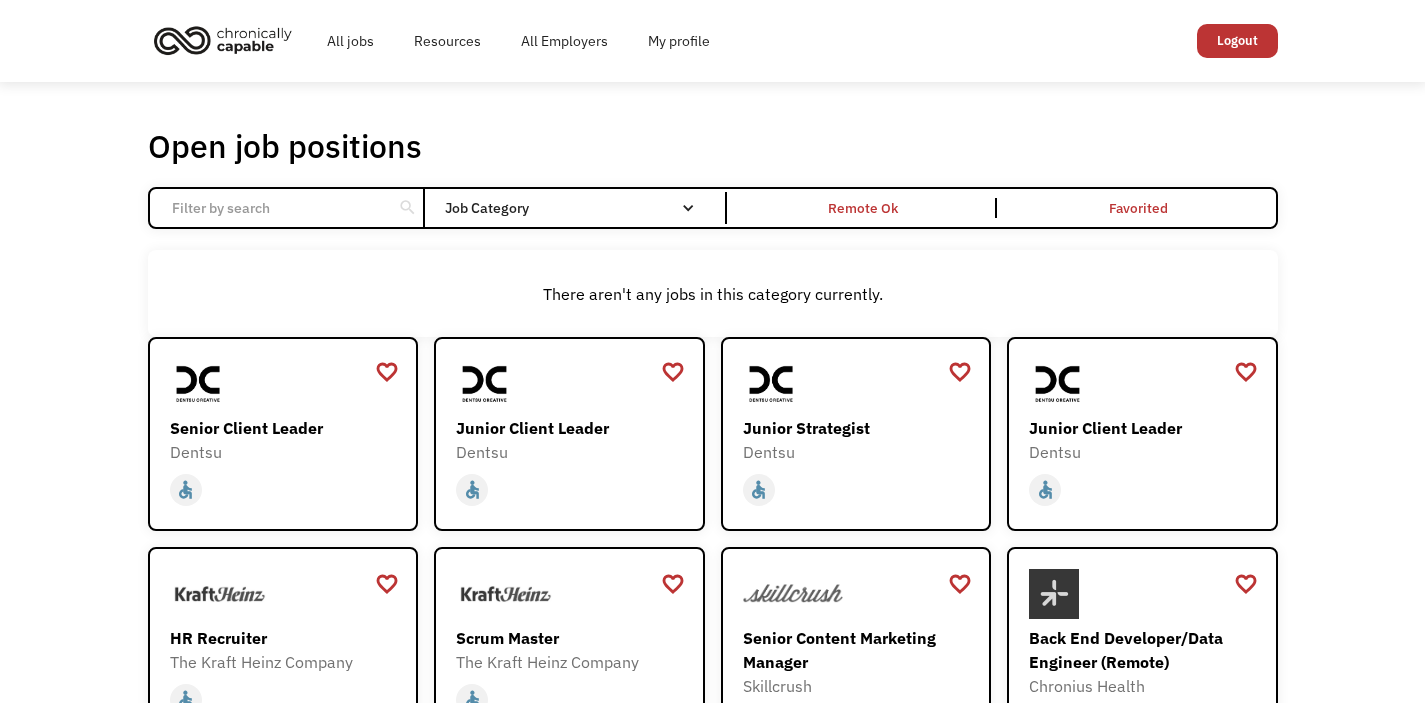 scroll, scrollTop: 0, scrollLeft: 0, axis: both 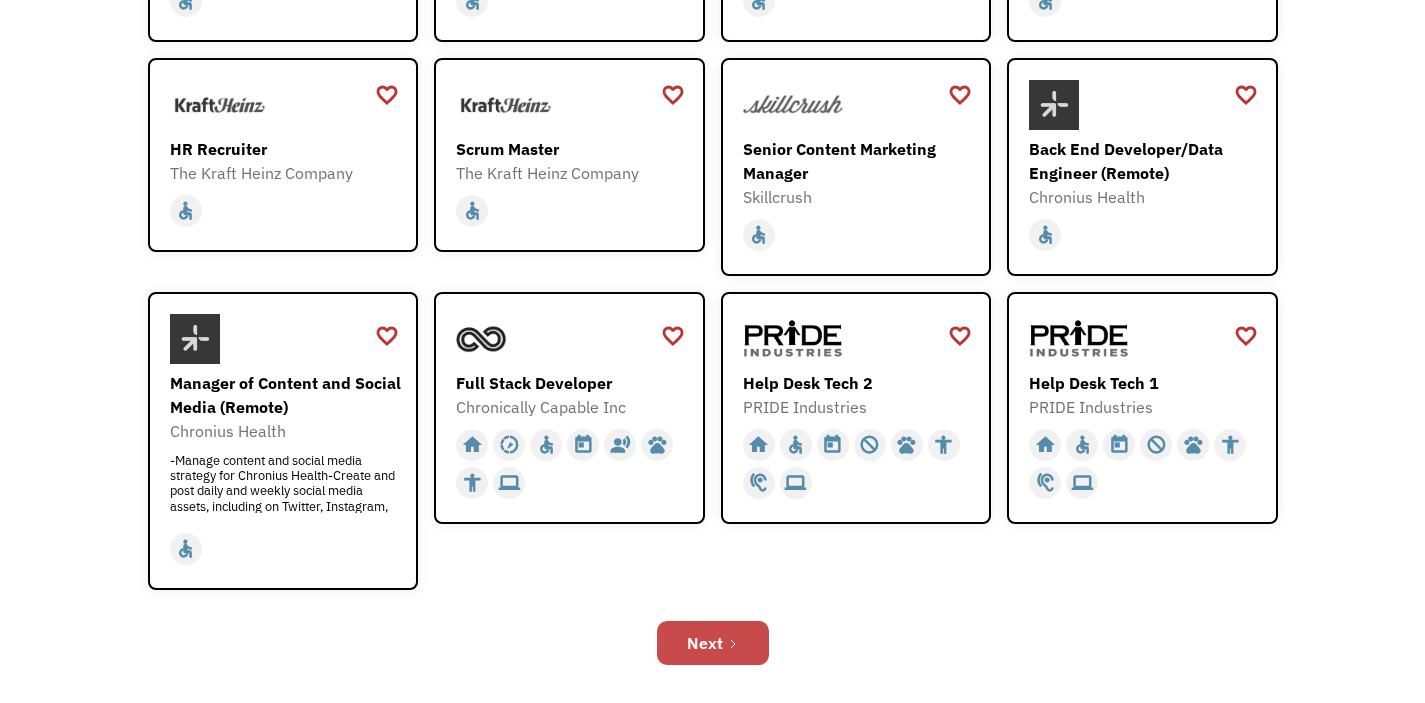 click on "Next" at bounding box center (705, 643) 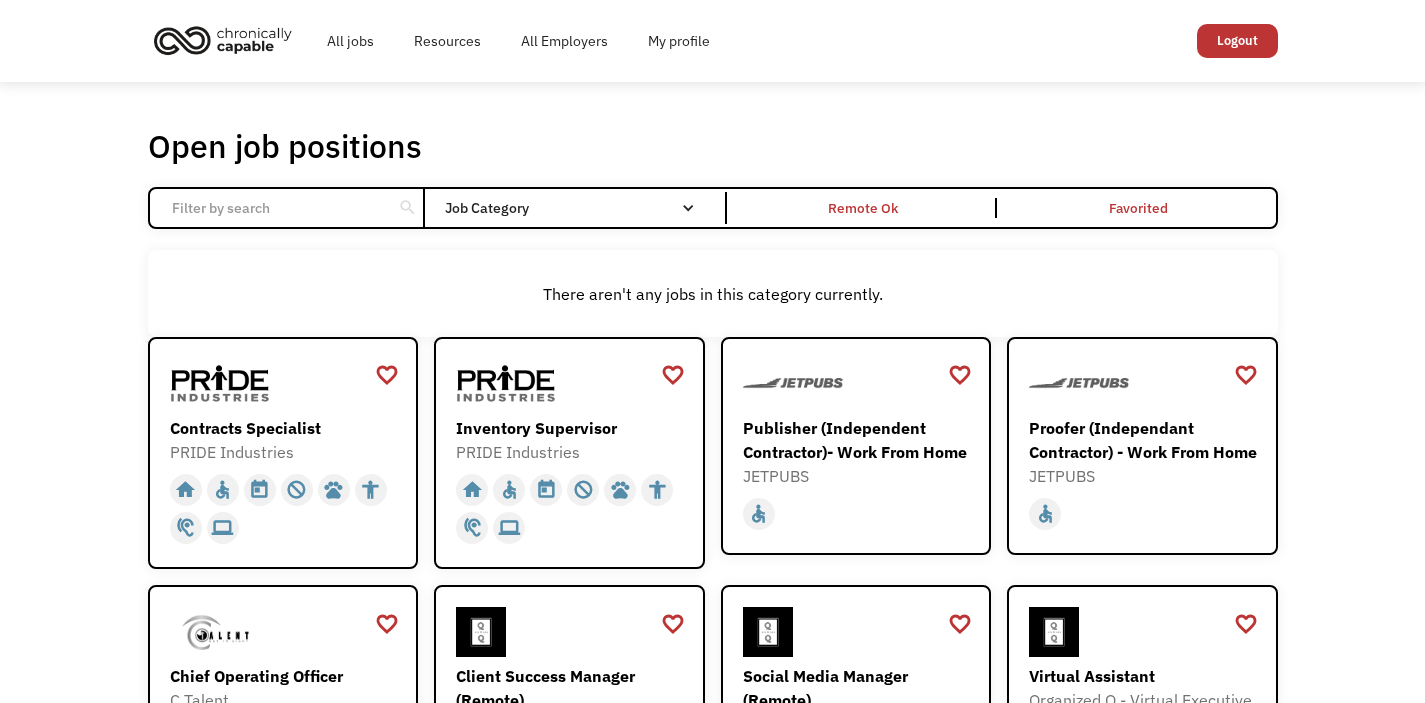 scroll, scrollTop: 0, scrollLeft: 0, axis: both 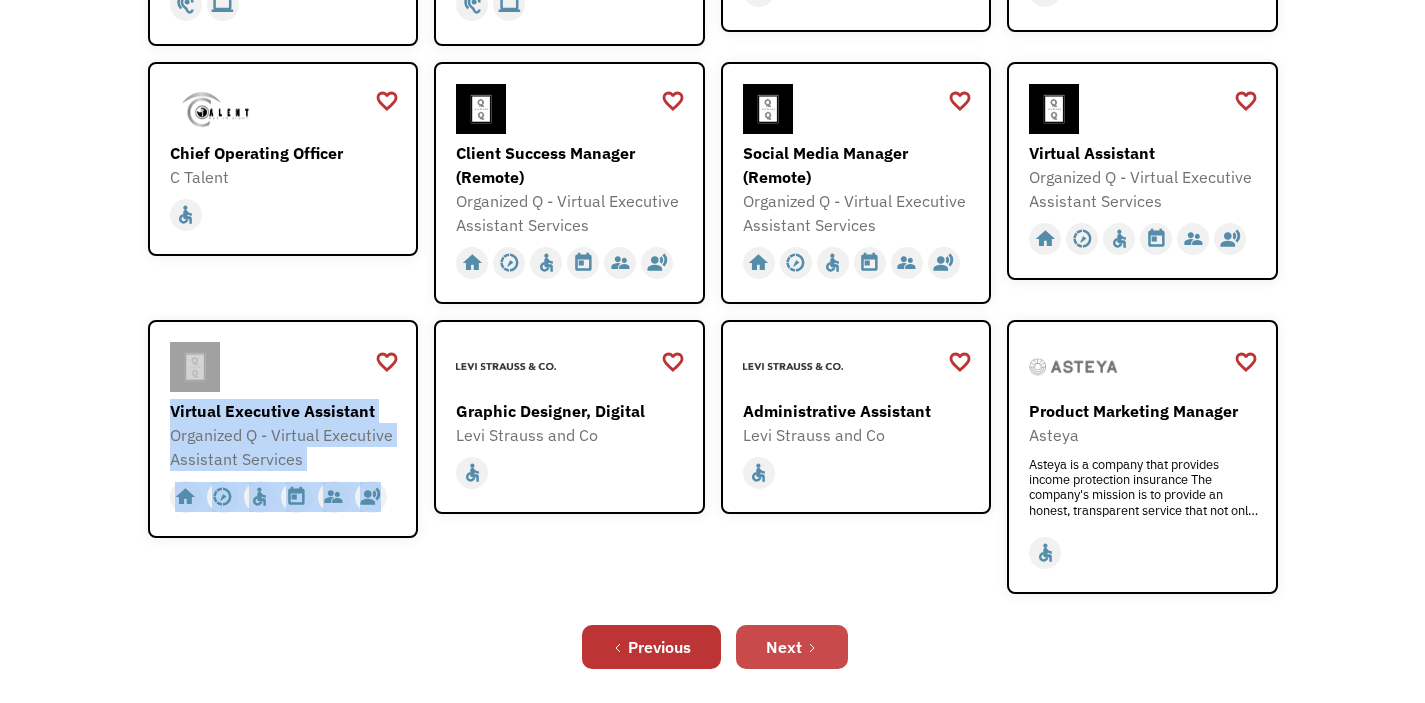 click on "Next" at bounding box center (792, 647) 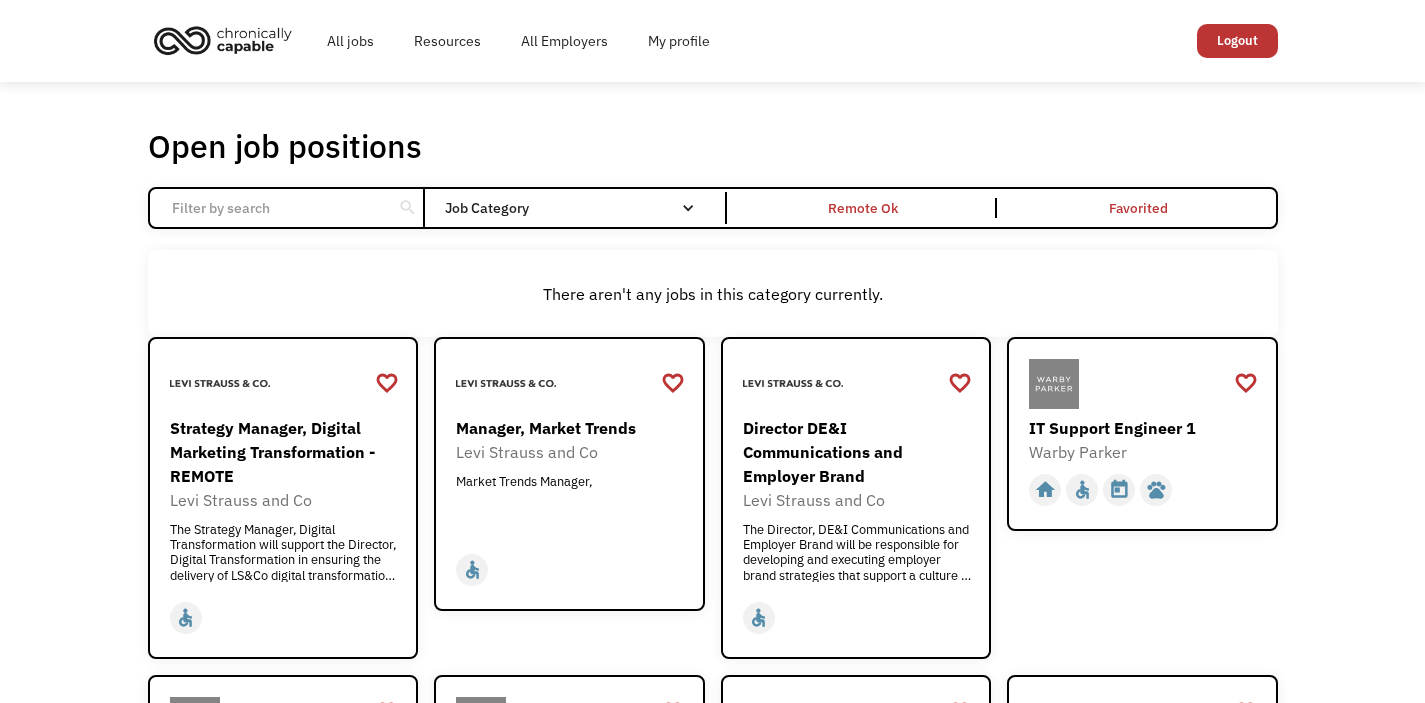 scroll, scrollTop: 0, scrollLeft: 0, axis: both 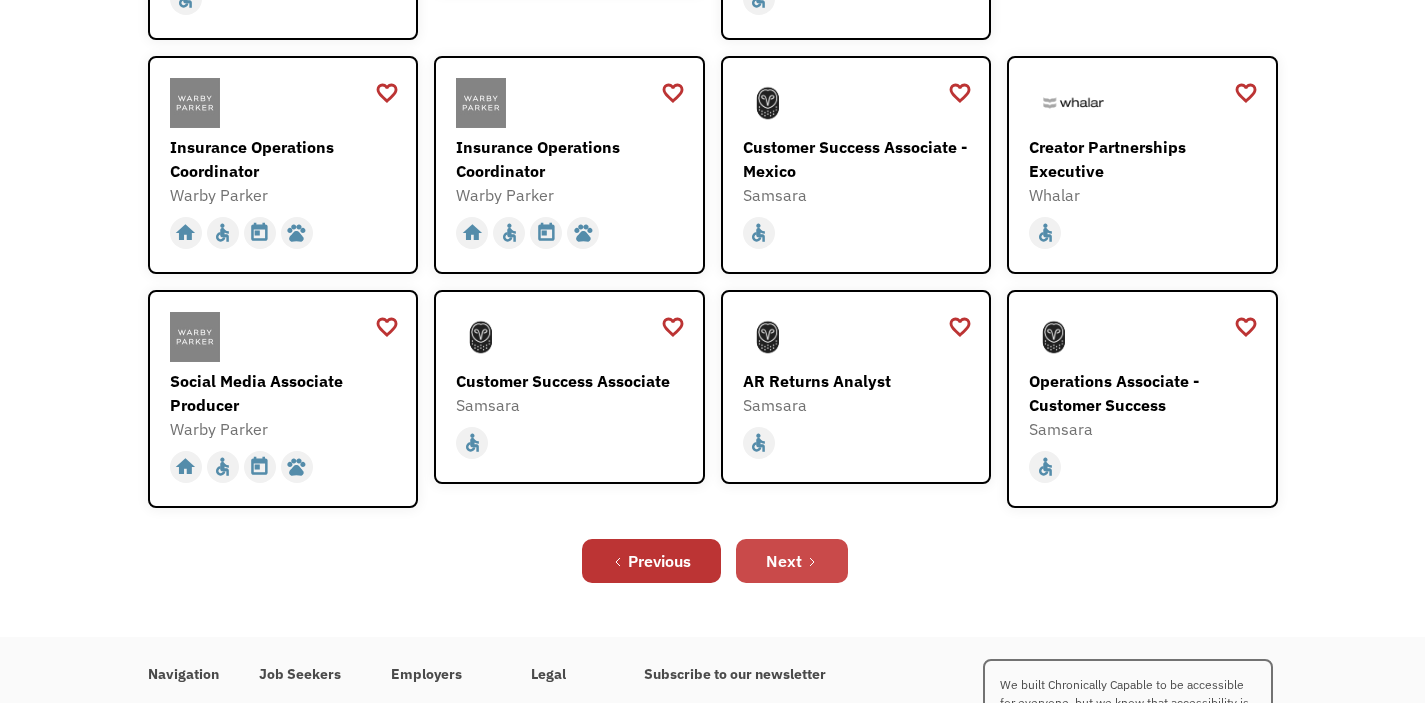 click on "Next" at bounding box center (784, 561) 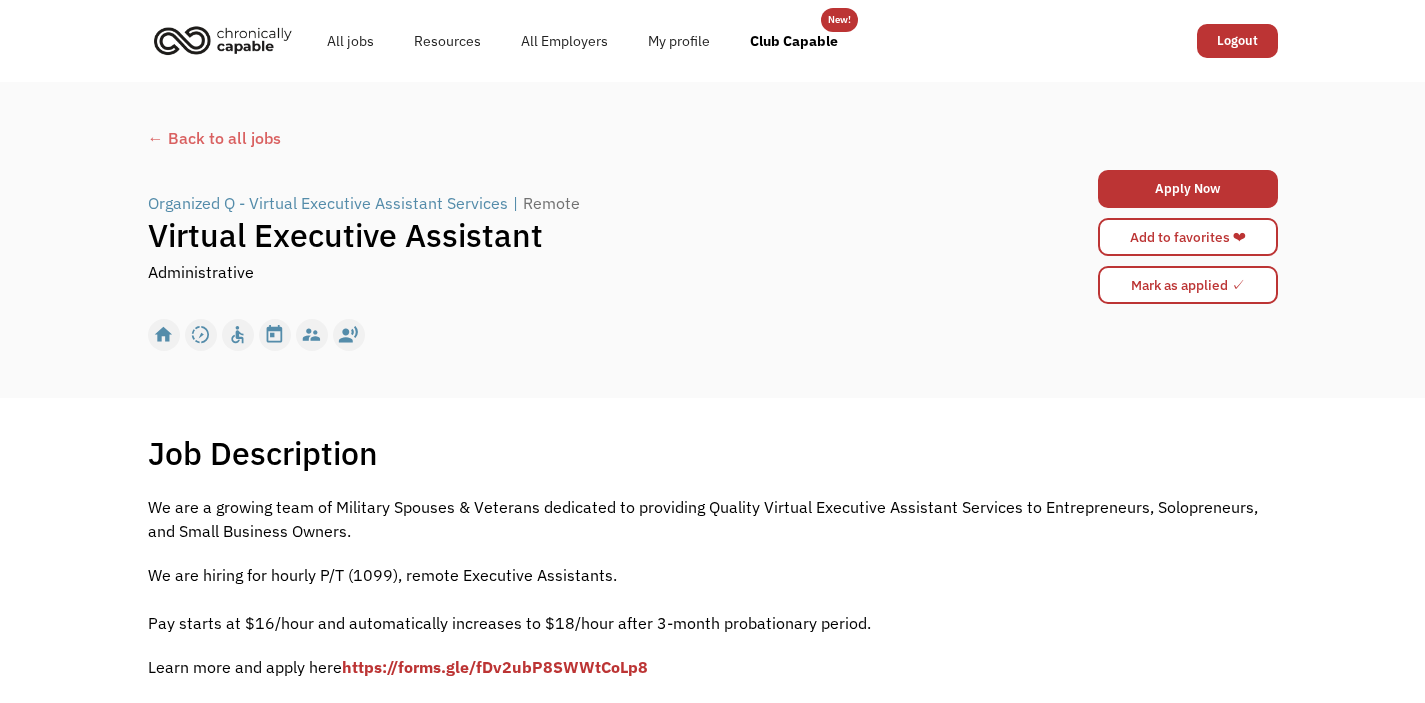 scroll, scrollTop: 0, scrollLeft: 0, axis: both 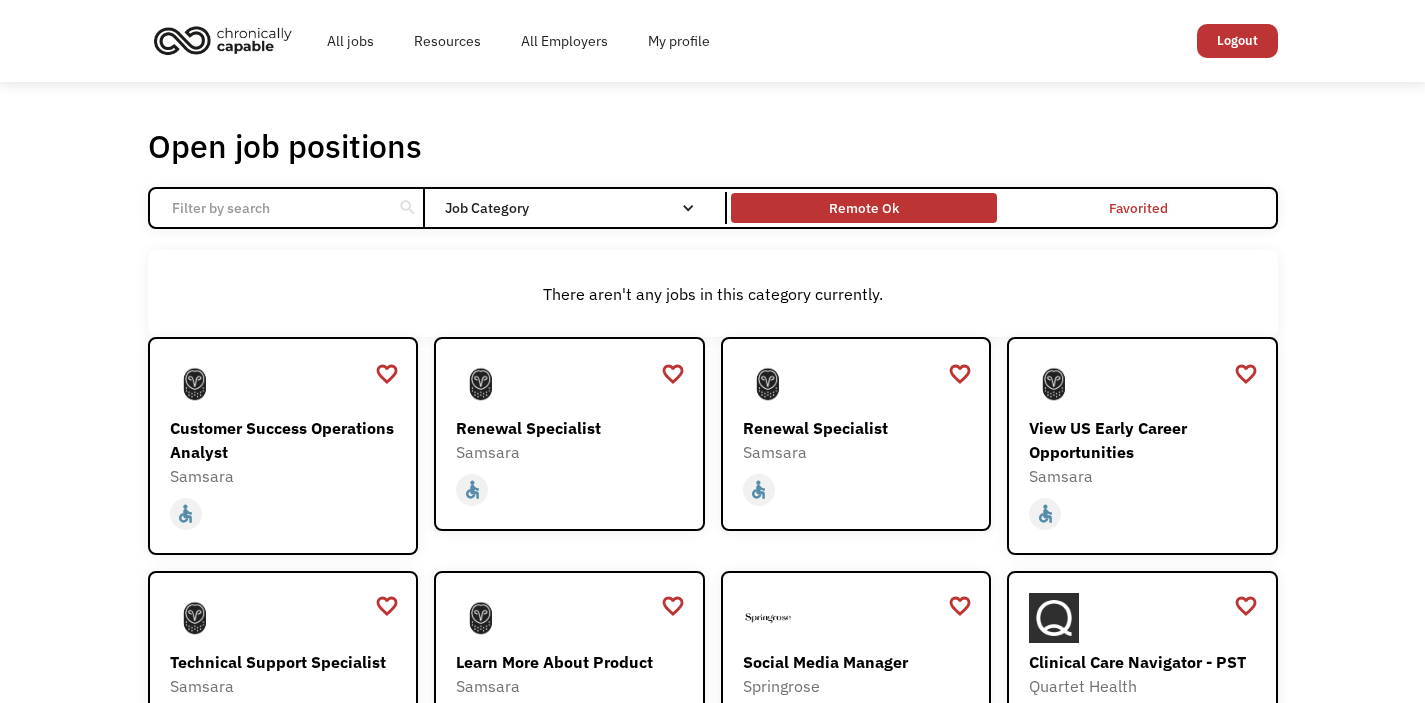 click on "Remote Ok" at bounding box center [864, 208] 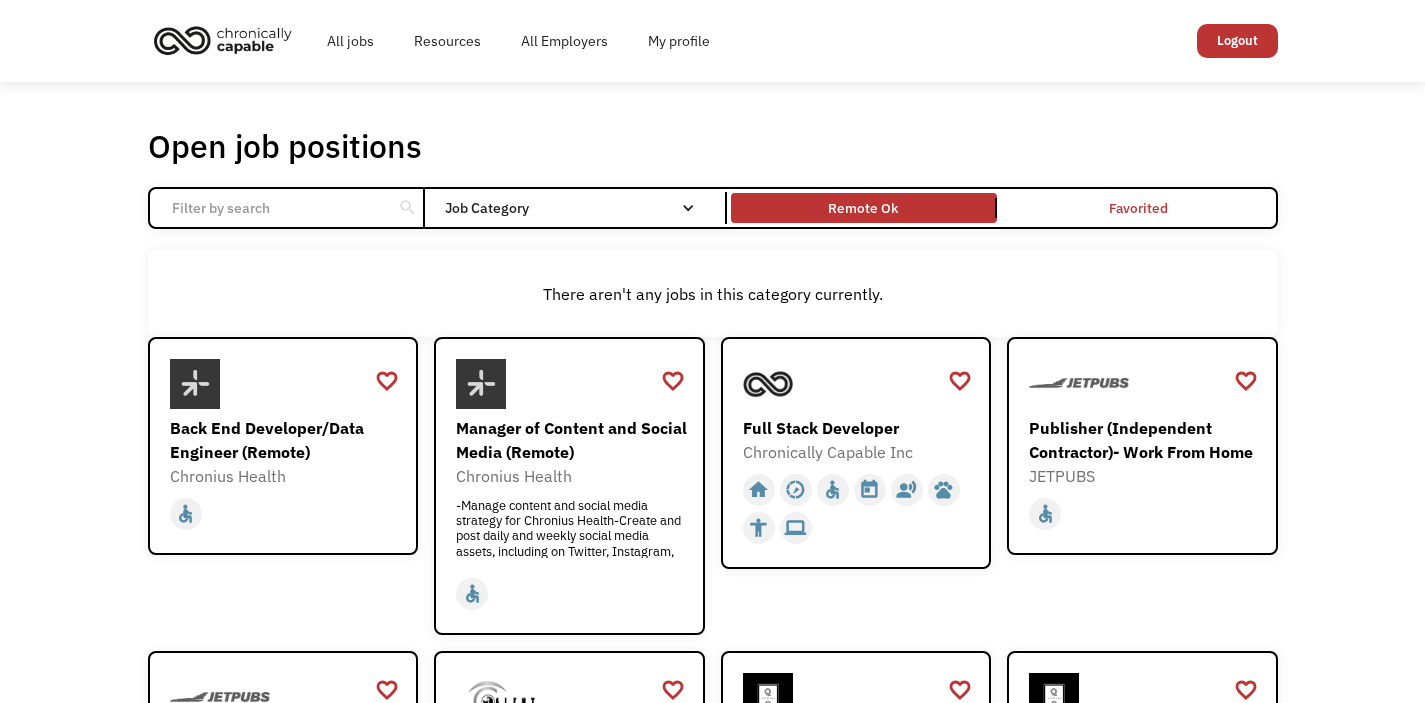 scroll, scrollTop: 4, scrollLeft: 0, axis: vertical 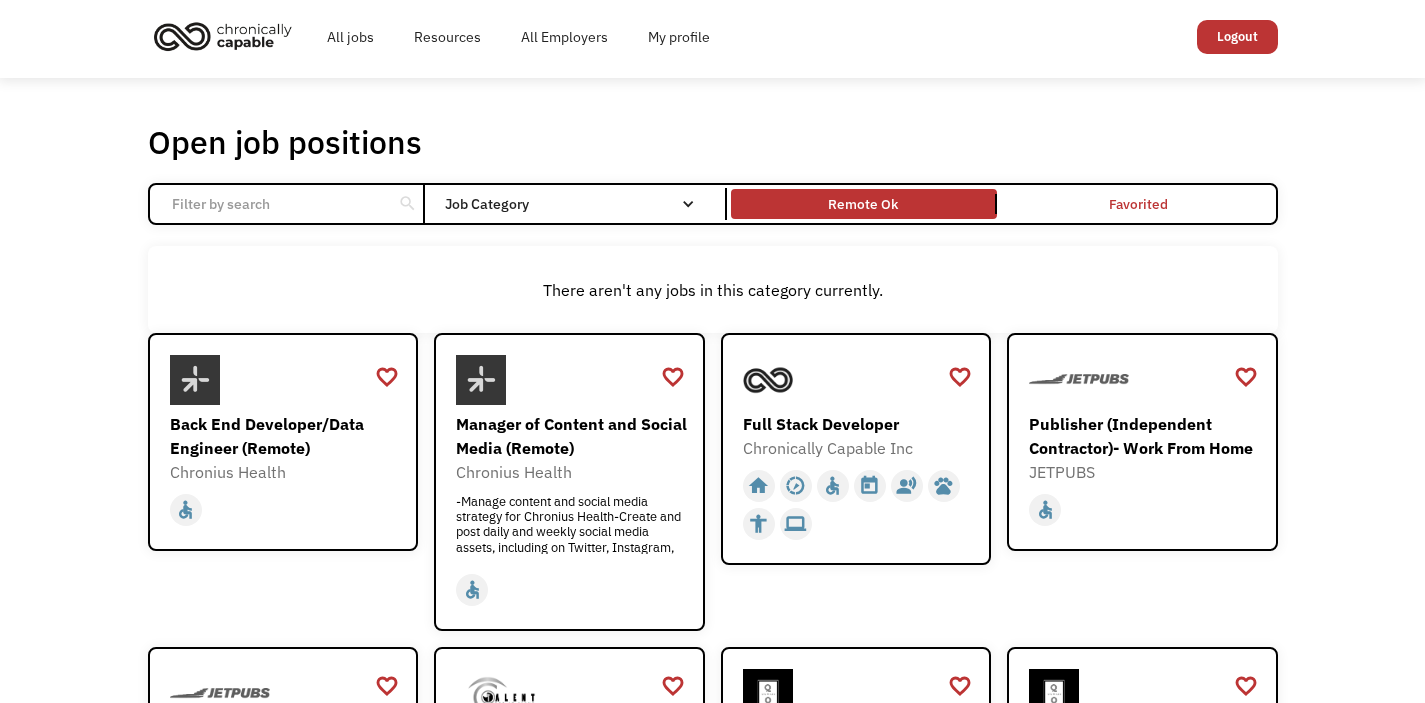 click on "Job Category" at bounding box center [579, 204] 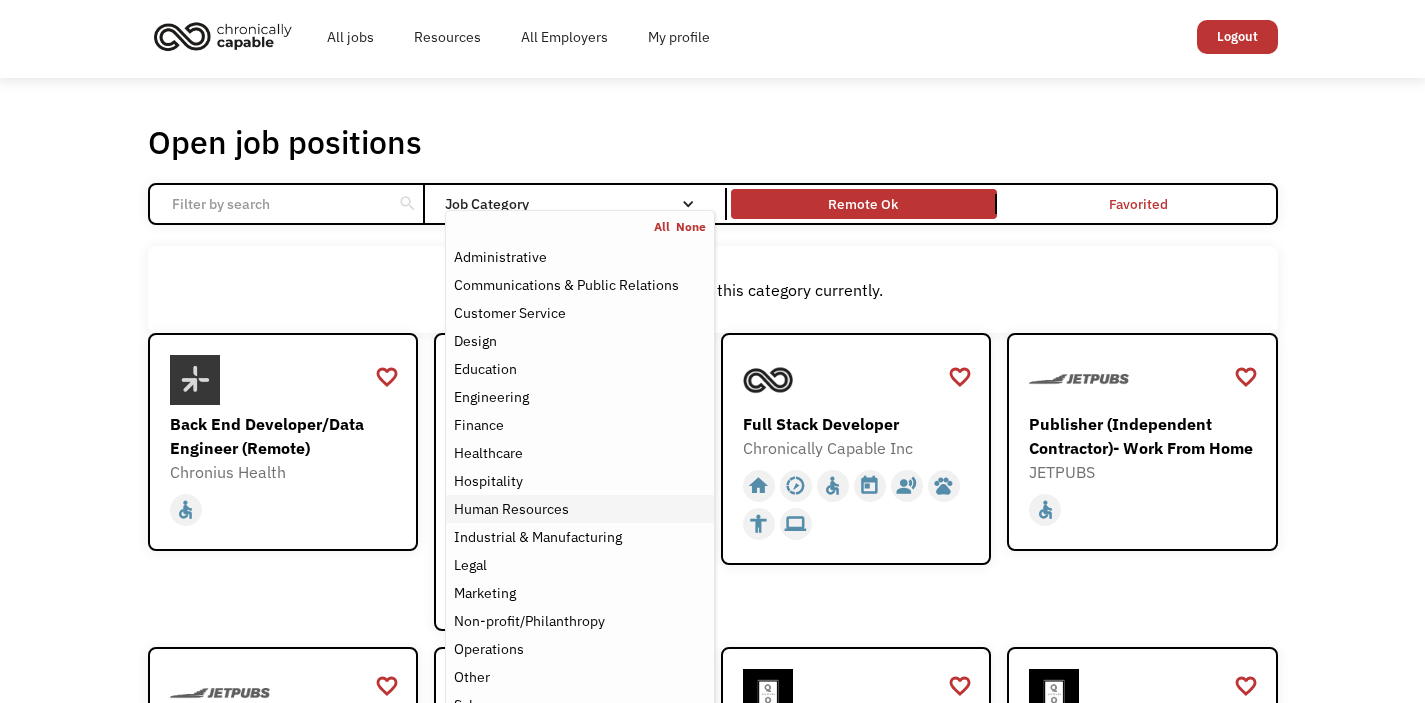 click on "Human Resources" at bounding box center (579, 509) 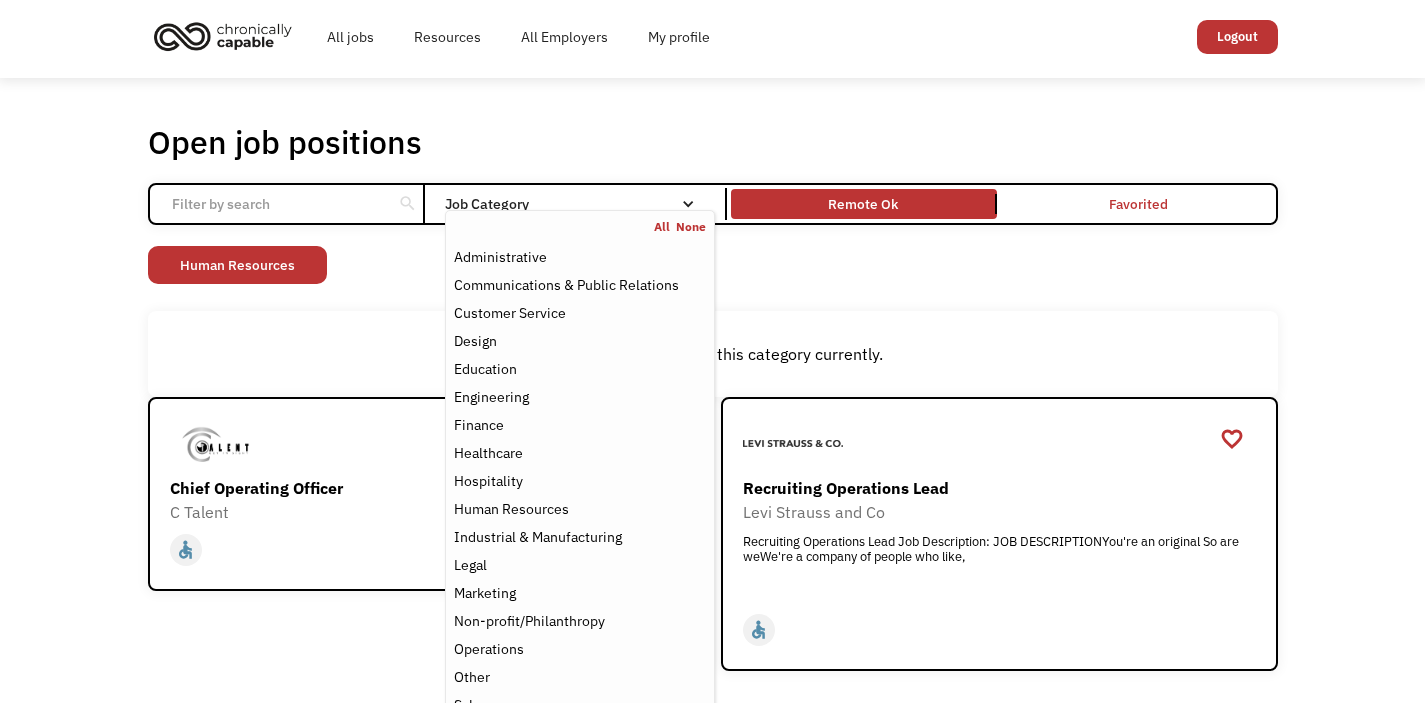 click on "Open job positions You have  X  liked items Search search Filter by category Administration Communications & Public Relations Customer Service Design Education Engineering Finance Healthcare Hospitality Human Resources Industrial & Manufacturing Legal Marketing Operations Sales Science Technology Transportation Other Job Category All None Administrative Communications & Public Relations Customer Service Design Education Engineering Finance Healthcare Hospitality Human Resources Industrial & Manufacturing Legal Marketing Non-profit/Philanthropy Operations Other Sales Science Technology Transportation Filter by type Full-time Part-time Remote Ok Favorited Favorited Thank you! Your submission has been received! Oops! Something went wrong while submitting the form. Non-profit/Philanthropy Other Transportation Technology Science Sales Operations Marketing Legal Industrial & Manufacturing Human Resources Hospitality Healthcare Finance Engineering Education Design Customer Service Communications & Public Relations" at bounding box center [712, 396] 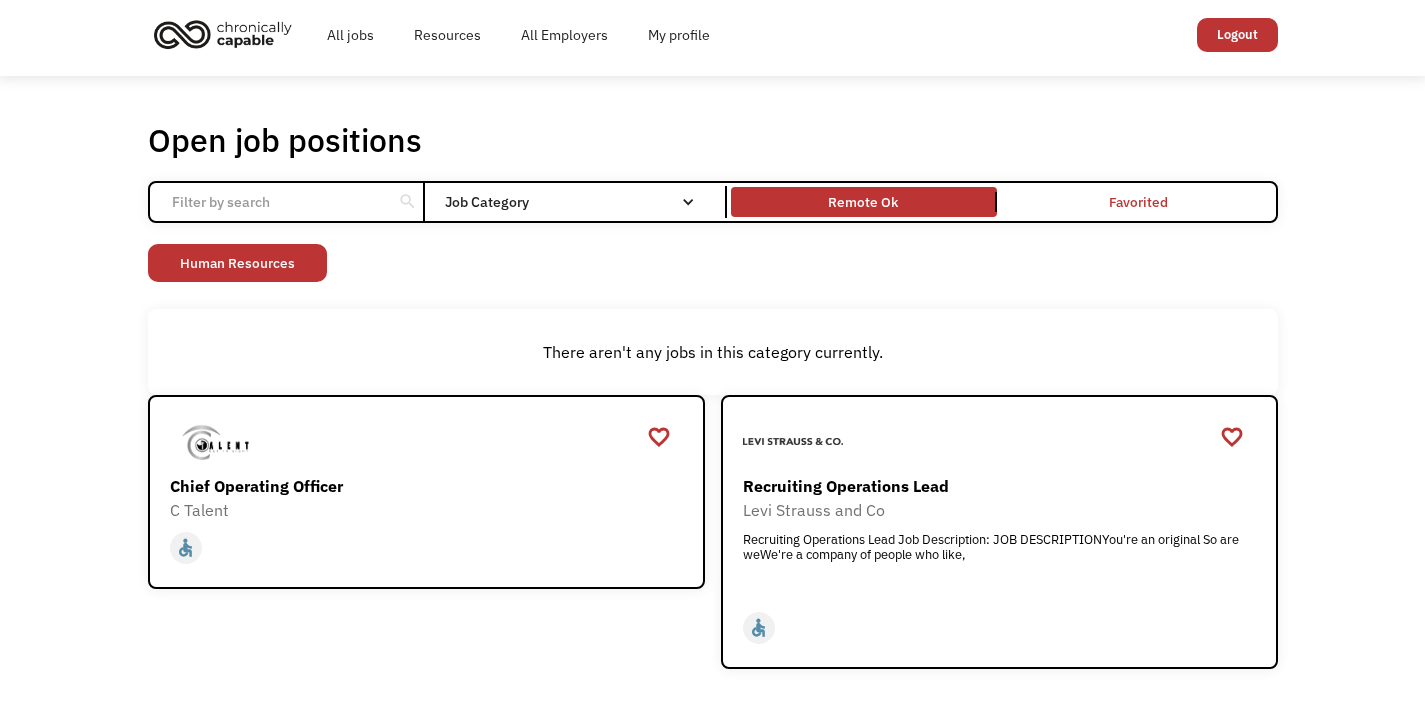 scroll, scrollTop: 0, scrollLeft: 0, axis: both 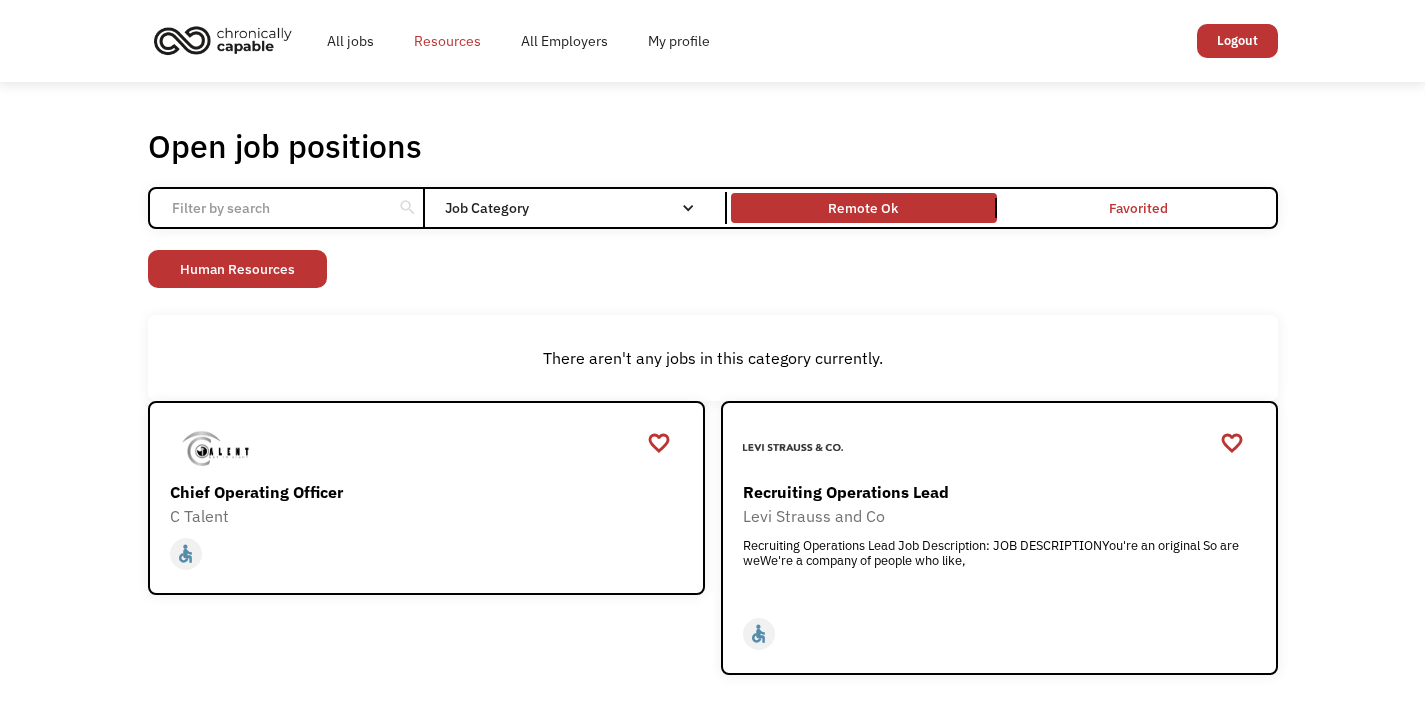 click on "Resources" at bounding box center (447, 41) 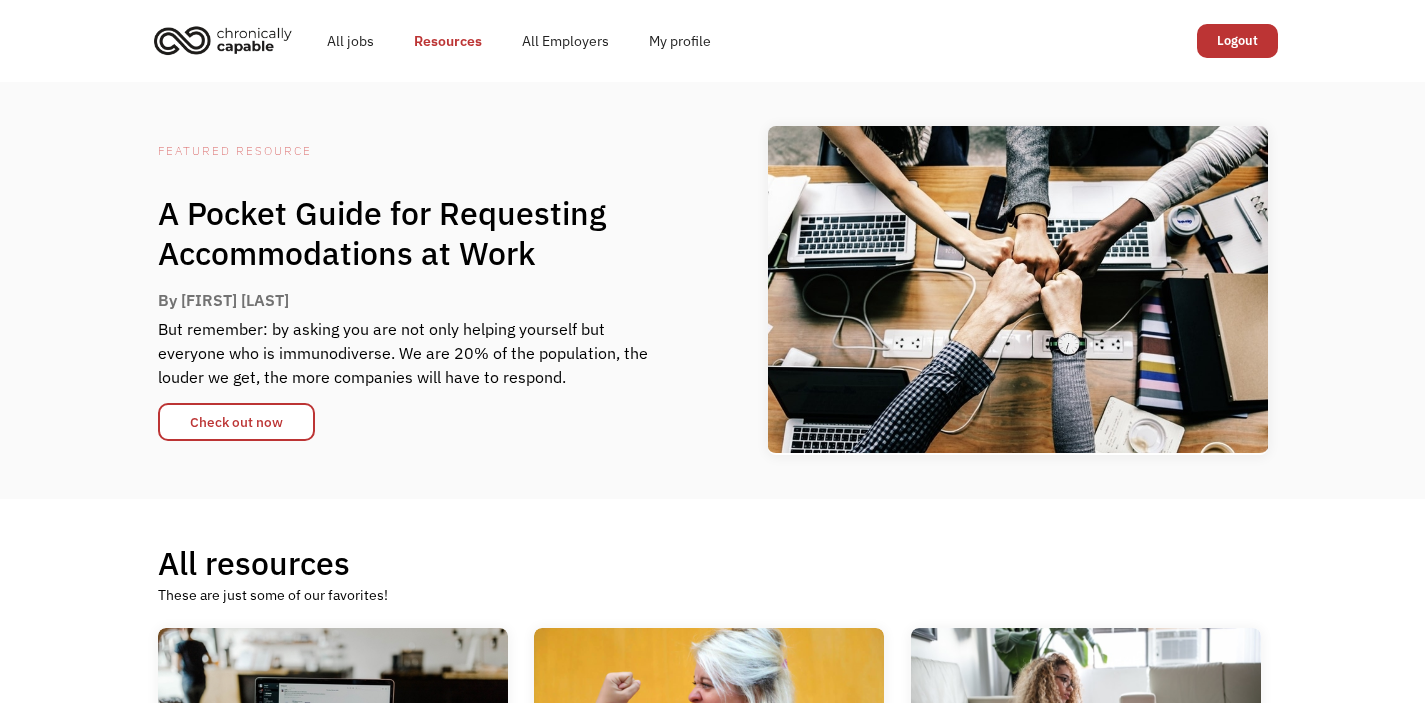 scroll, scrollTop: 0, scrollLeft: 0, axis: both 